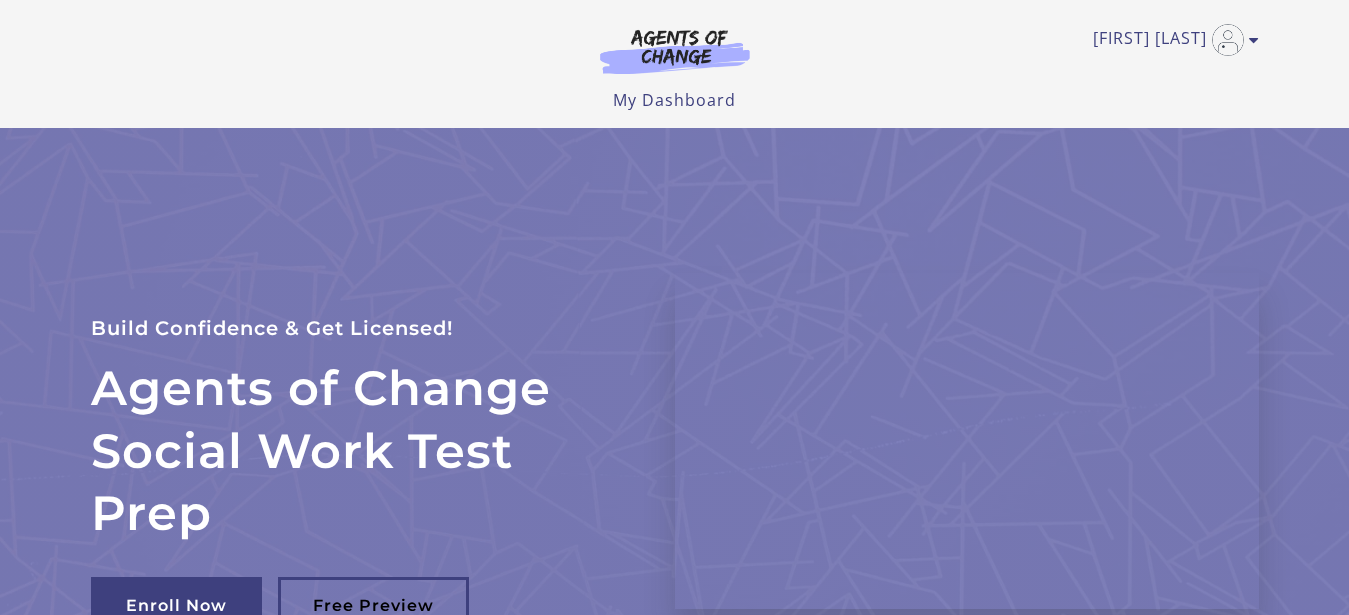 scroll, scrollTop: 0, scrollLeft: 0, axis: both 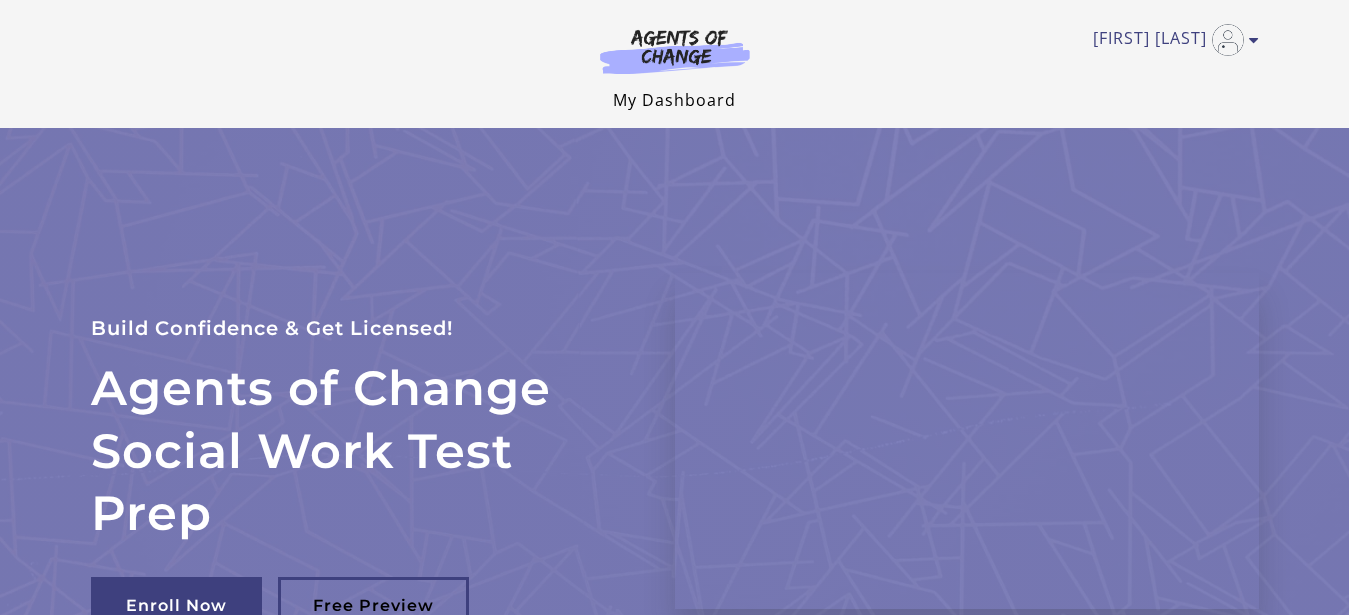 click on "My Dashboard" at bounding box center [674, 100] 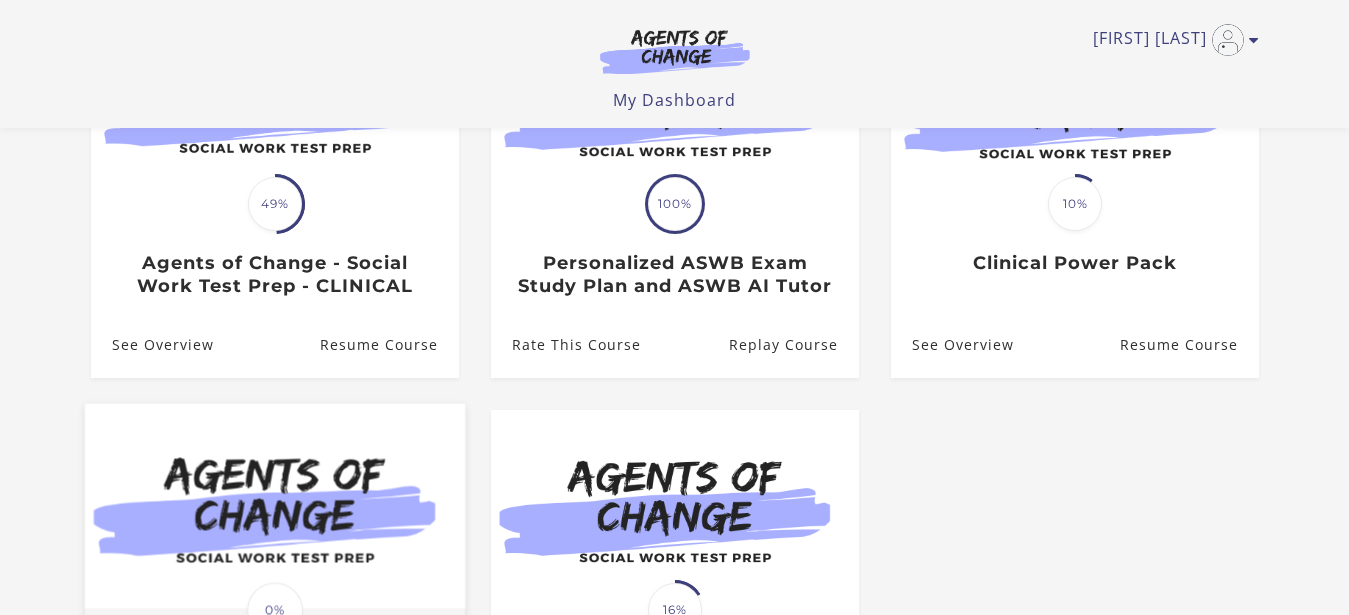 scroll, scrollTop: 306, scrollLeft: 0, axis: vertical 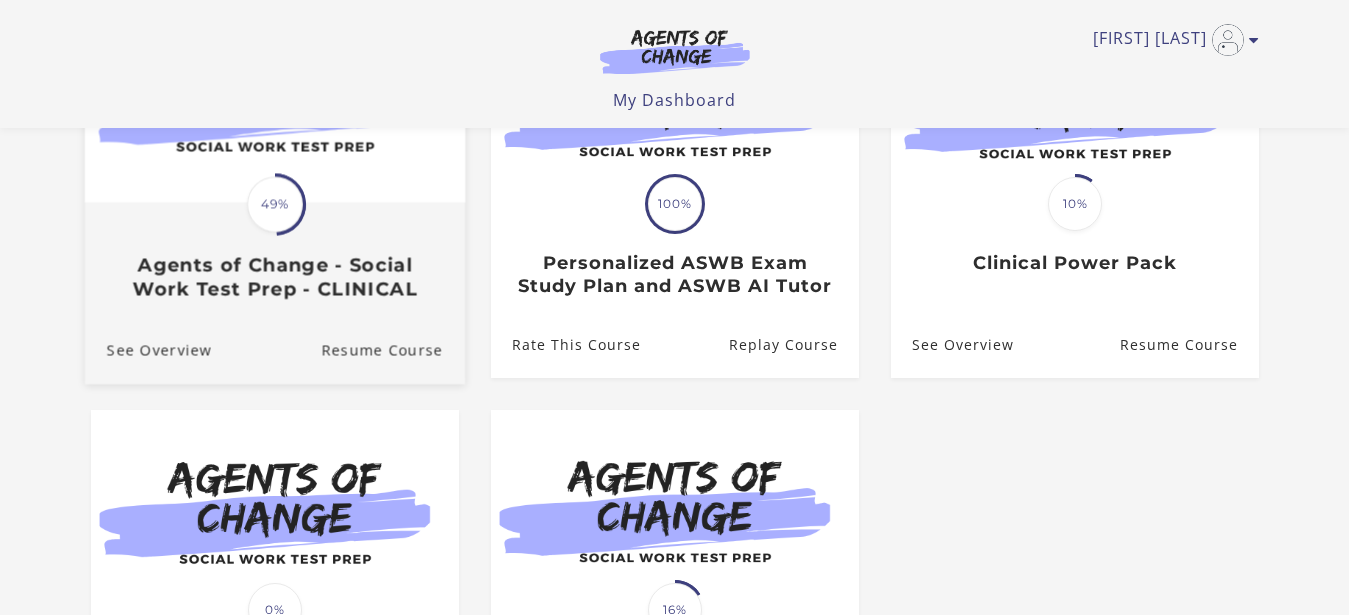 click on "Agents of Change - Social Work Test Prep - CLINICAL" at bounding box center [274, 277] 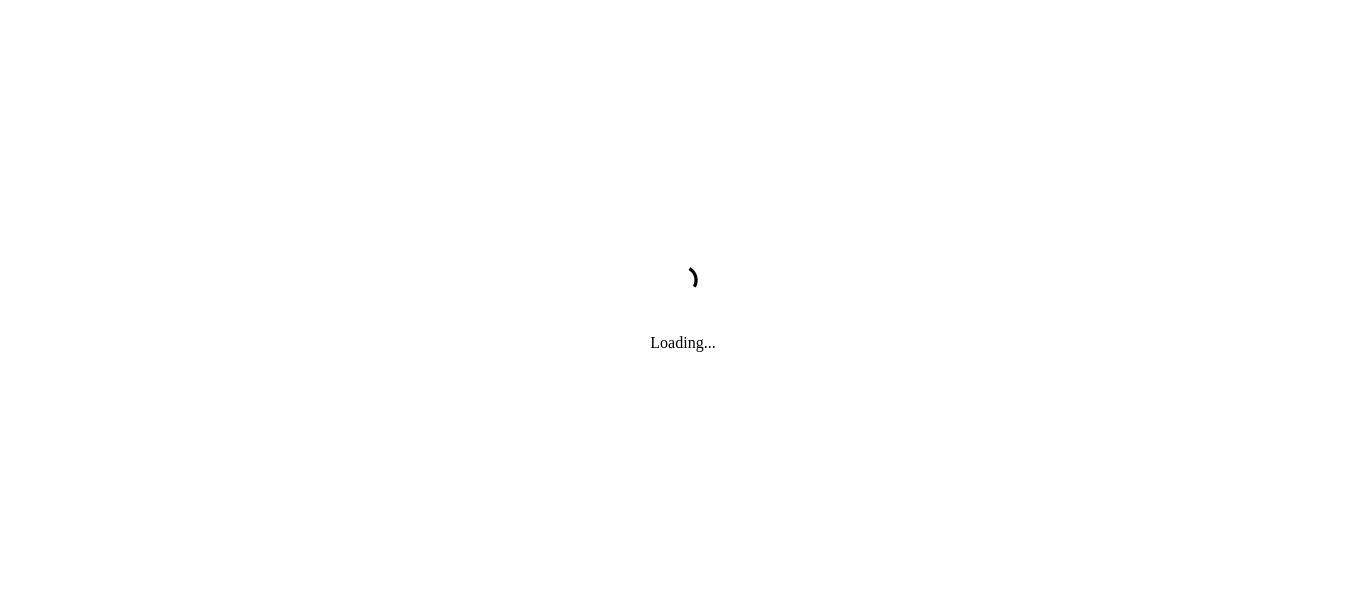 scroll, scrollTop: 0, scrollLeft: 0, axis: both 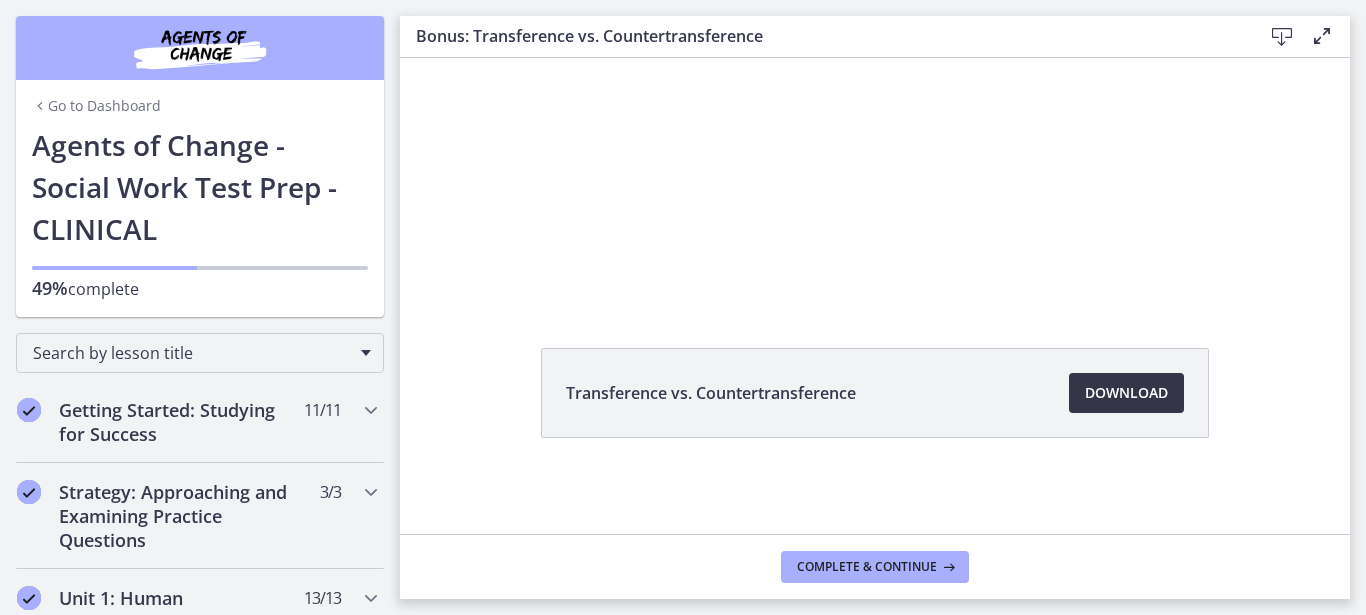 click on "Download
Opens in a new window" at bounding box center [1126, 393] 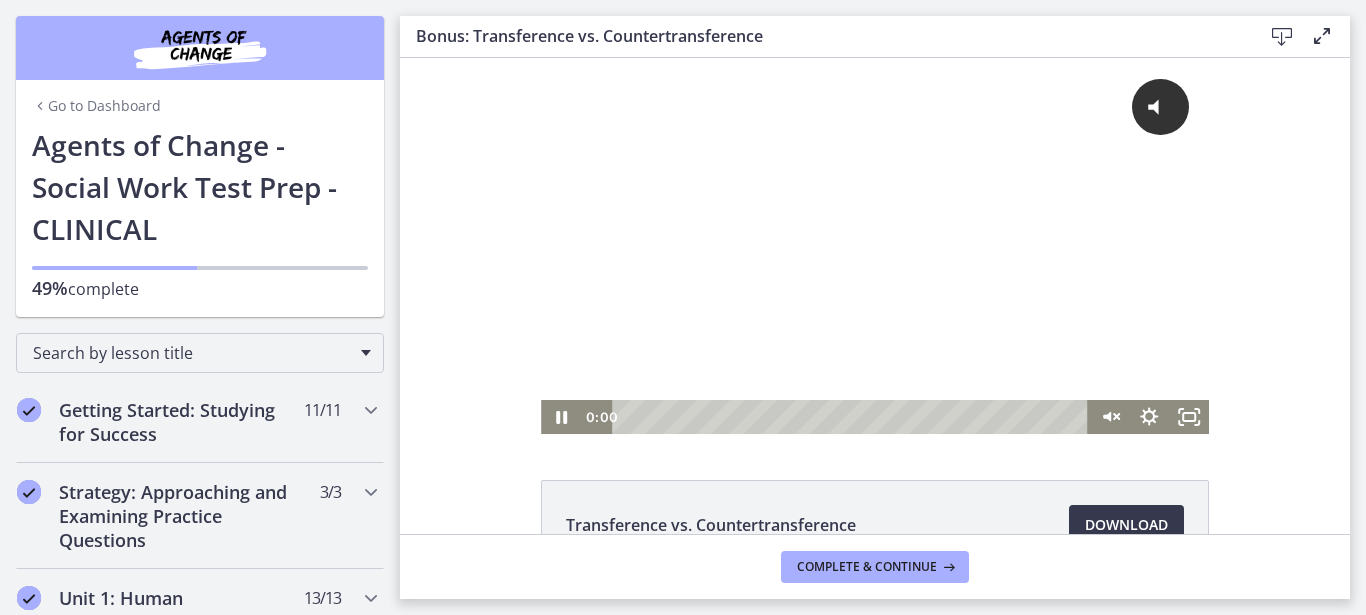 drag, startPoint x: 1033, startPoint y: 415, endPoint x: 573, endPoint y: 422, distance: 460.05325 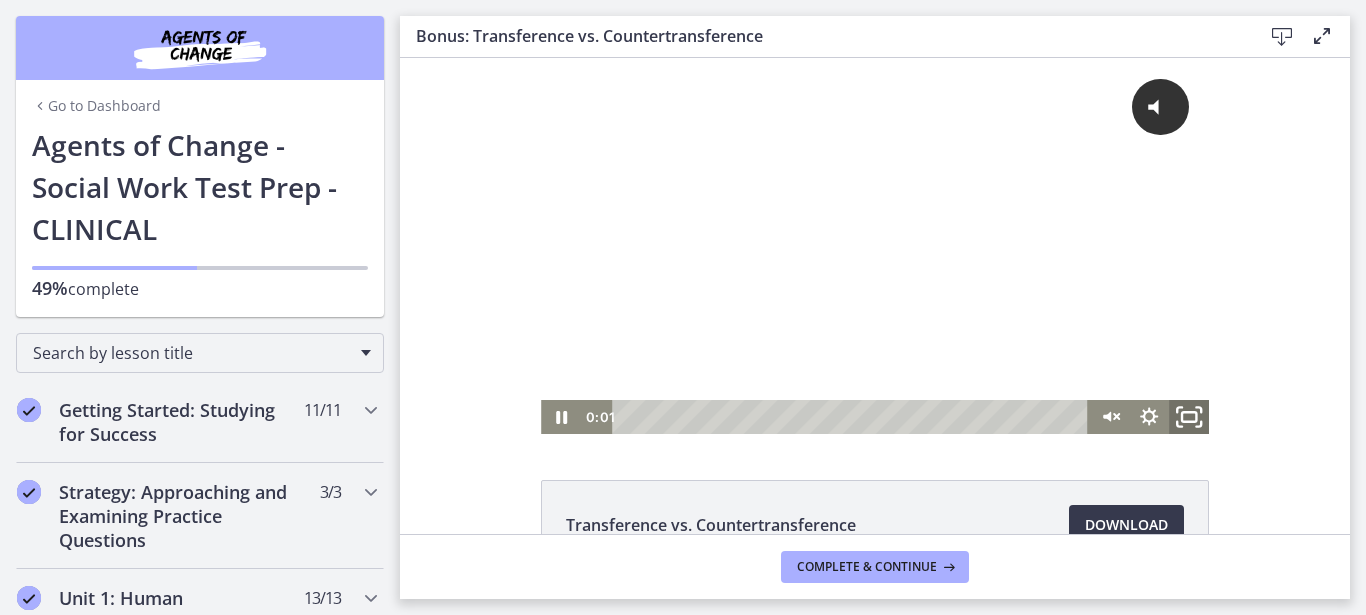click 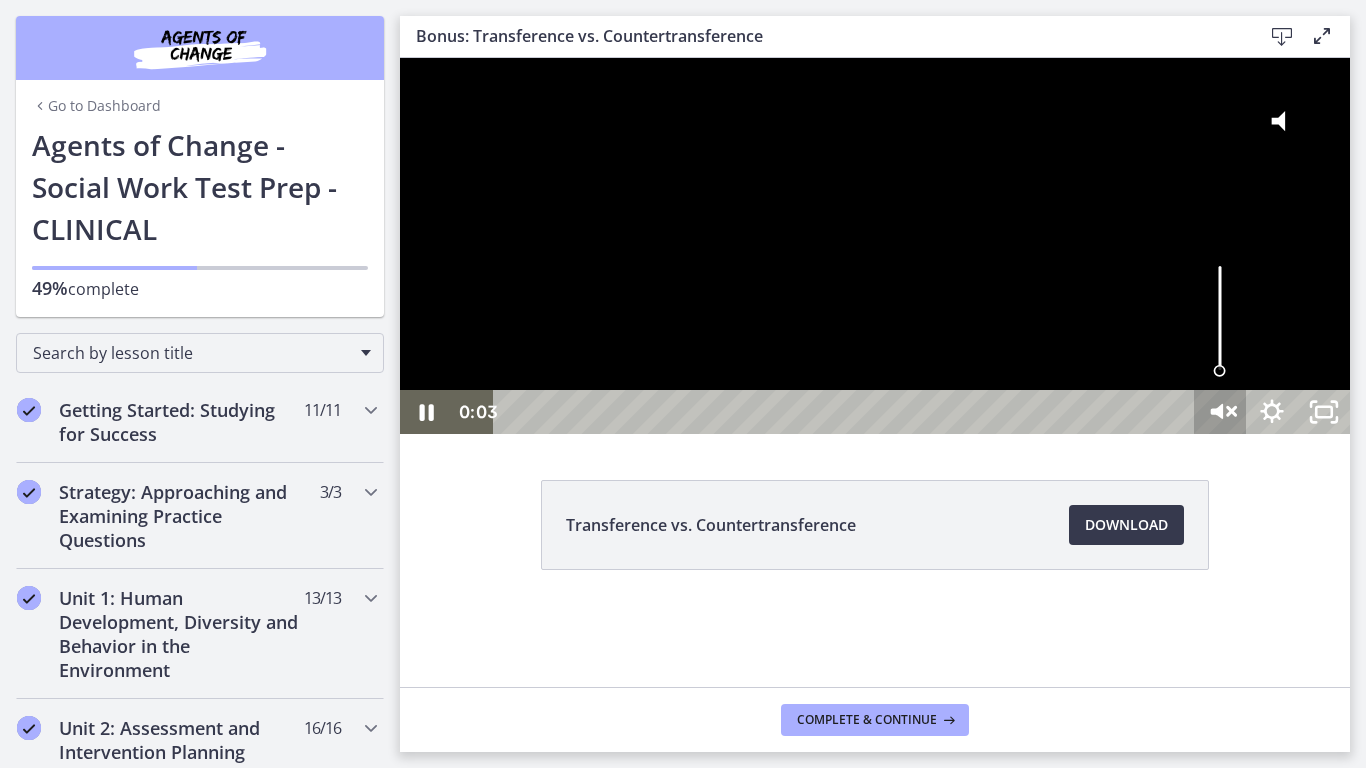 click 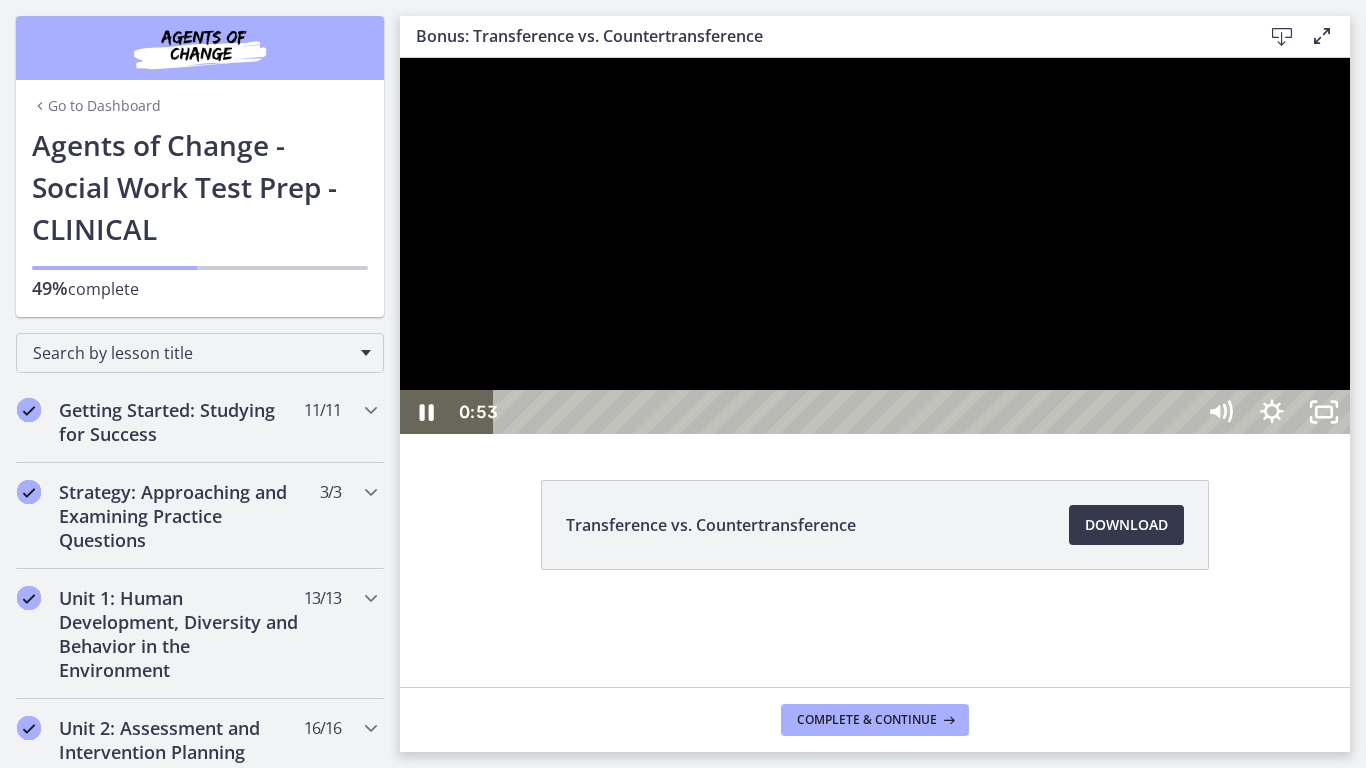 click at bounding box center (875, 246) 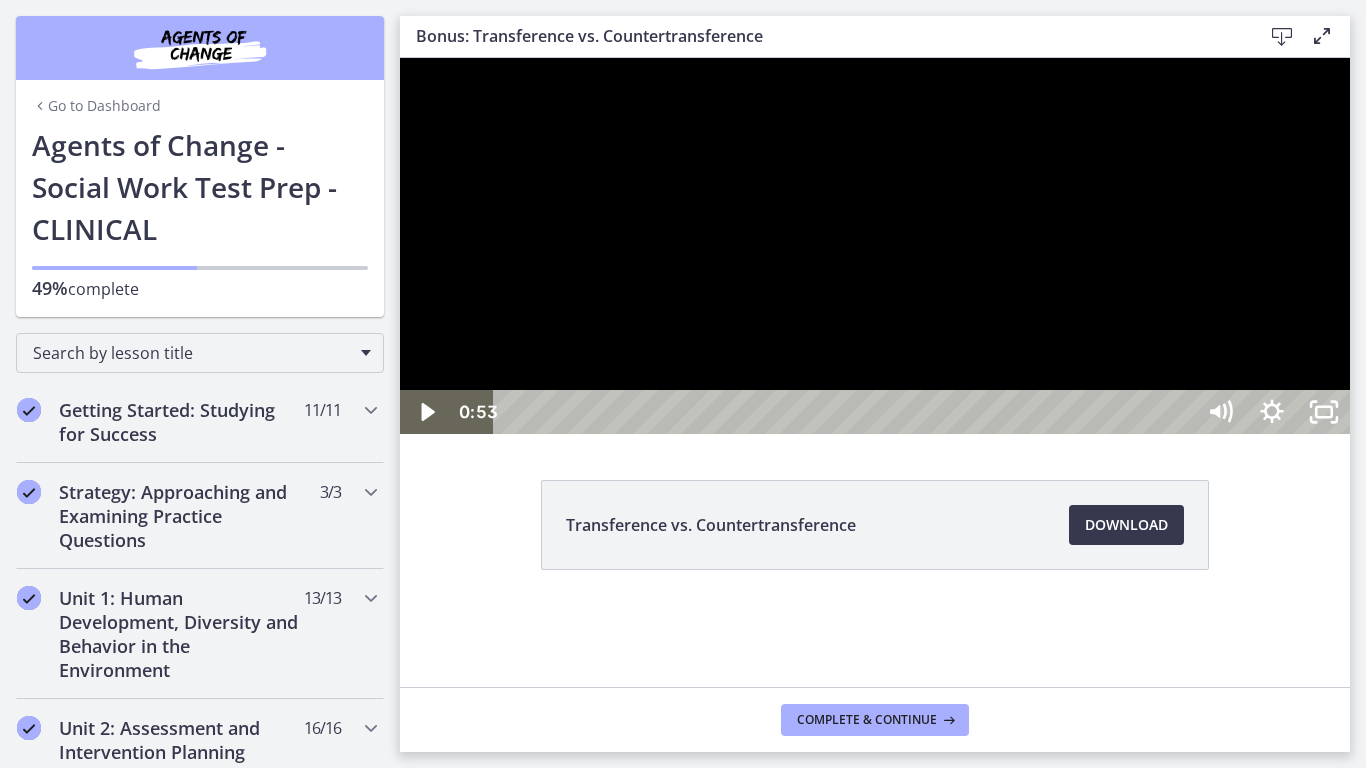 click at bounding box center [875, 246] 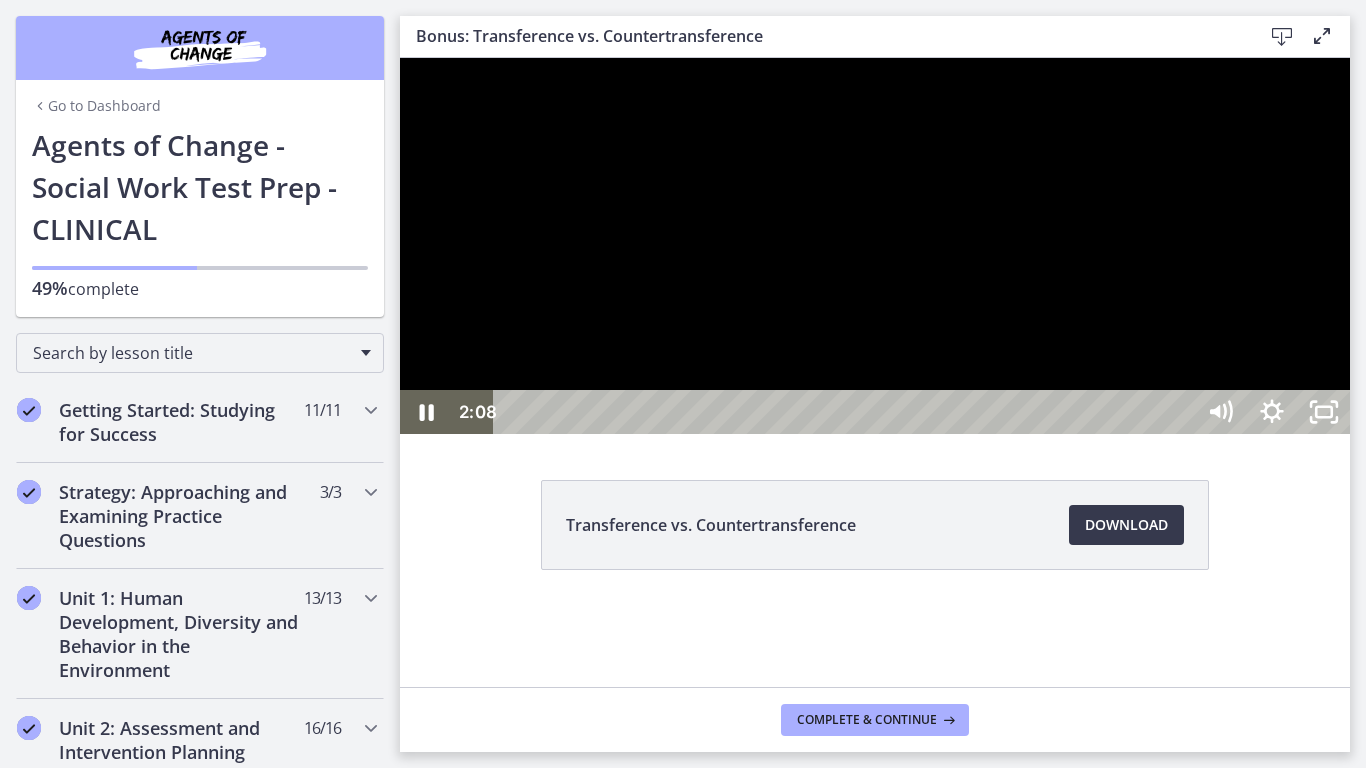 click at bounding box center (875, 246) 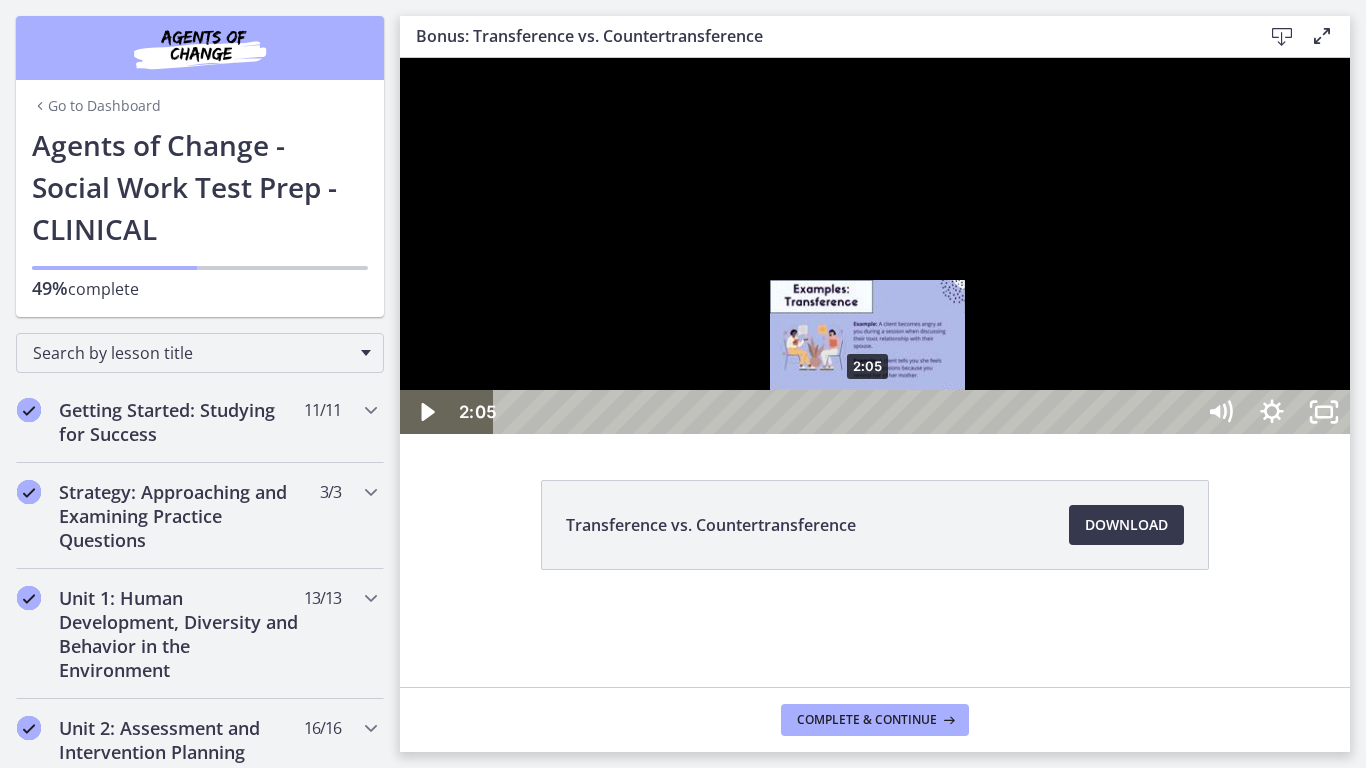 click at bounding box center (867, 412) 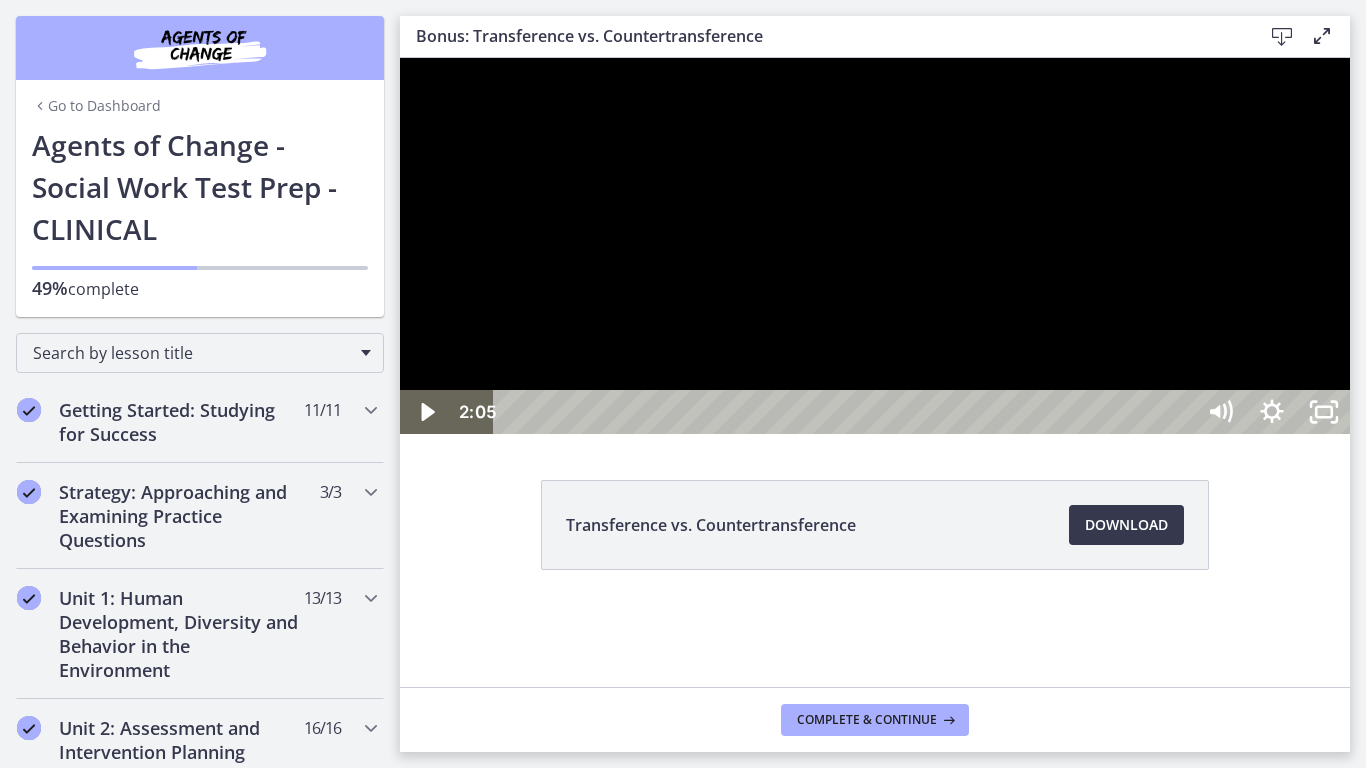 click at bounding box center [875, 246] 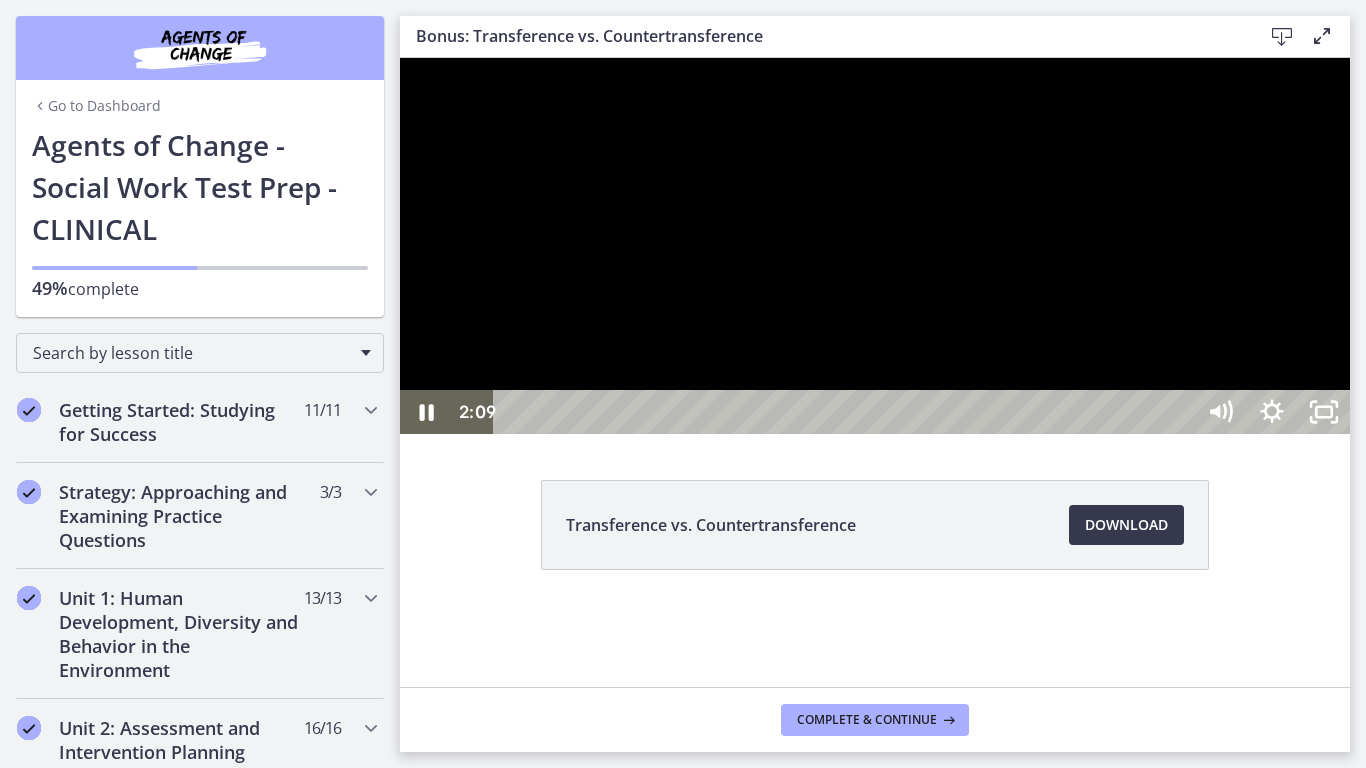 click at bounding box center (875, 246) 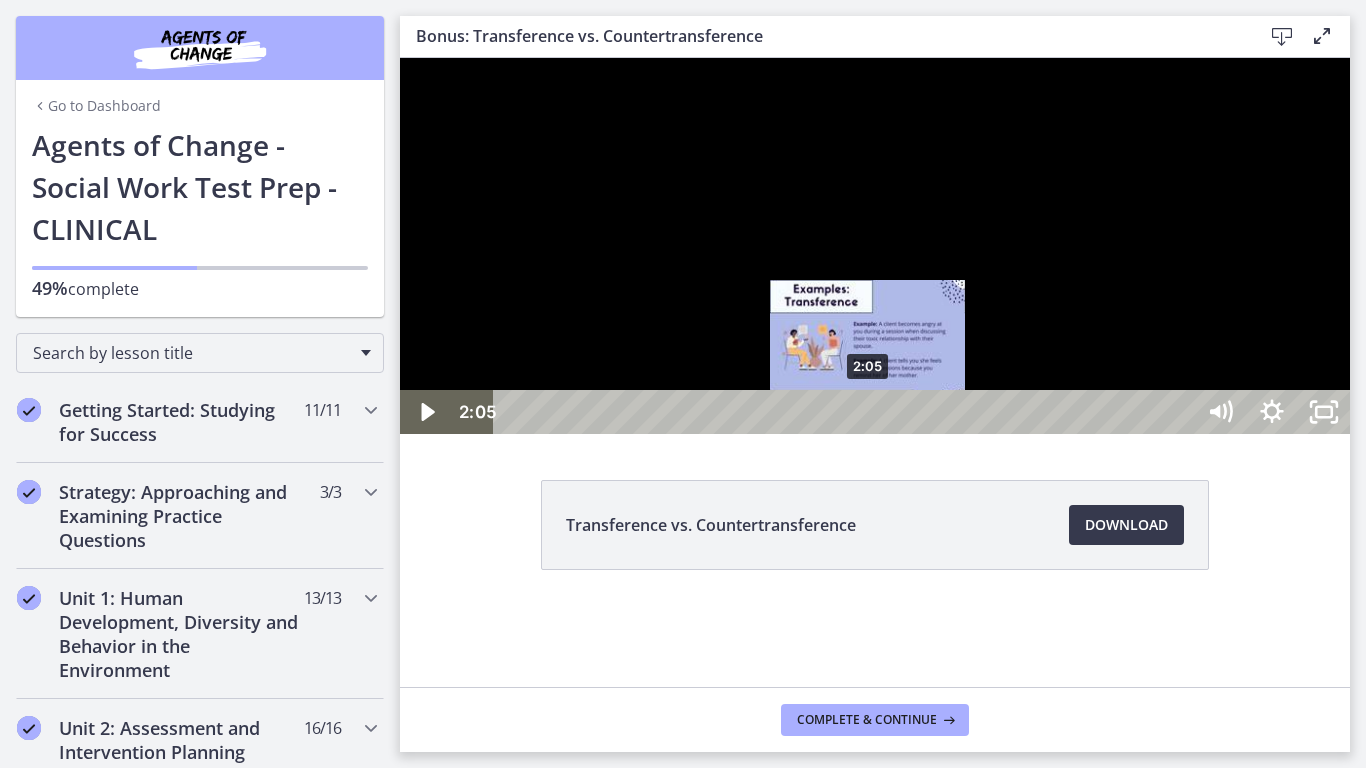 click on "2:05" at bounding box center [846, 412] 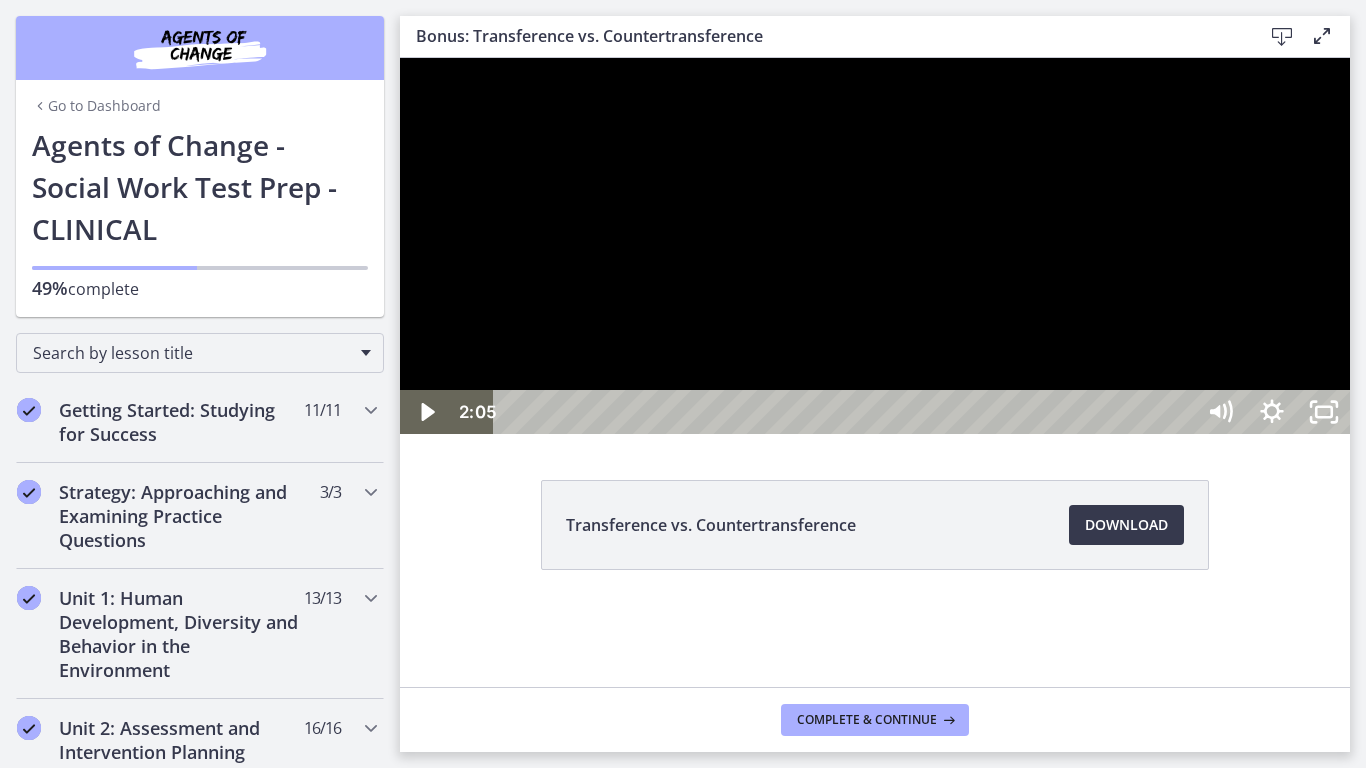 drag, startPoint x: 969, startPoint y: 708, endPoint x: 1015, endPoint y: 690, distance: 49.396355 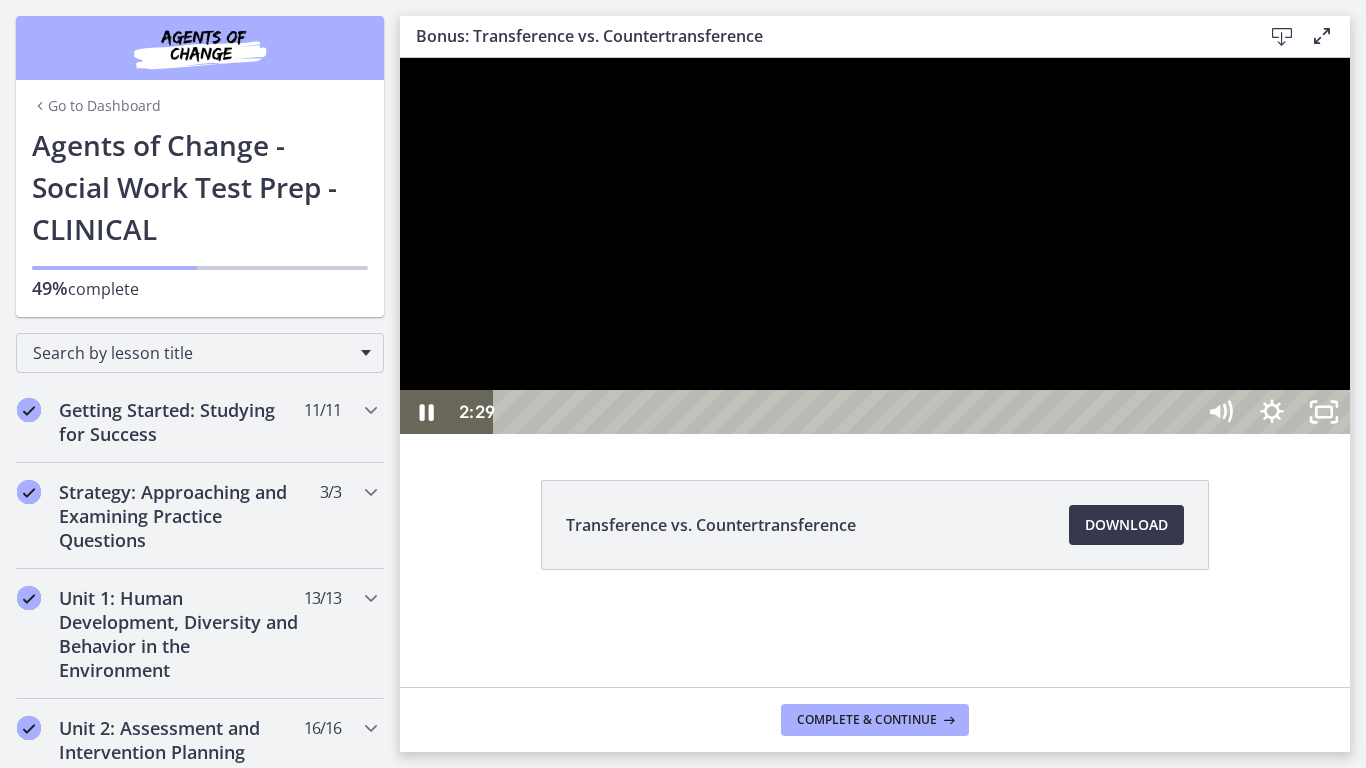 click at bounding box center [875, 246] 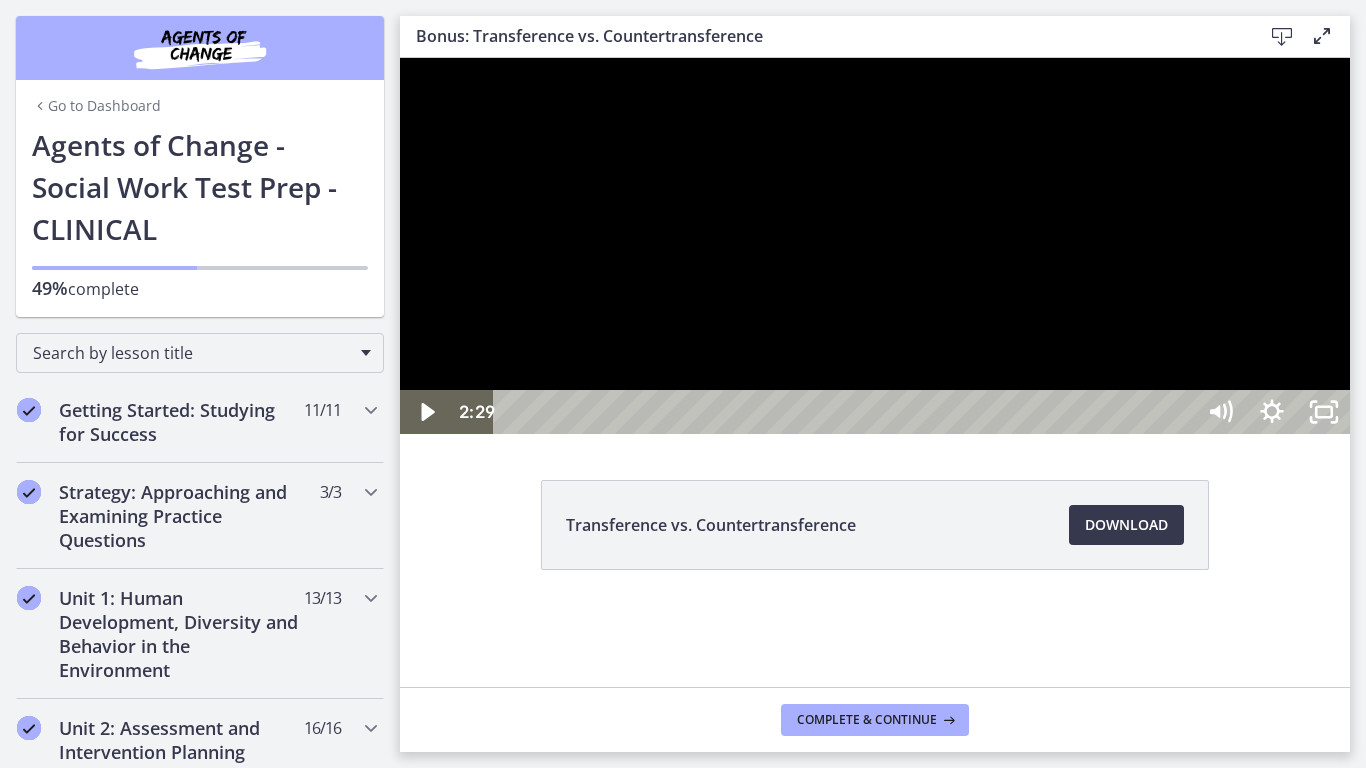 click at bounding box center [875, 246] 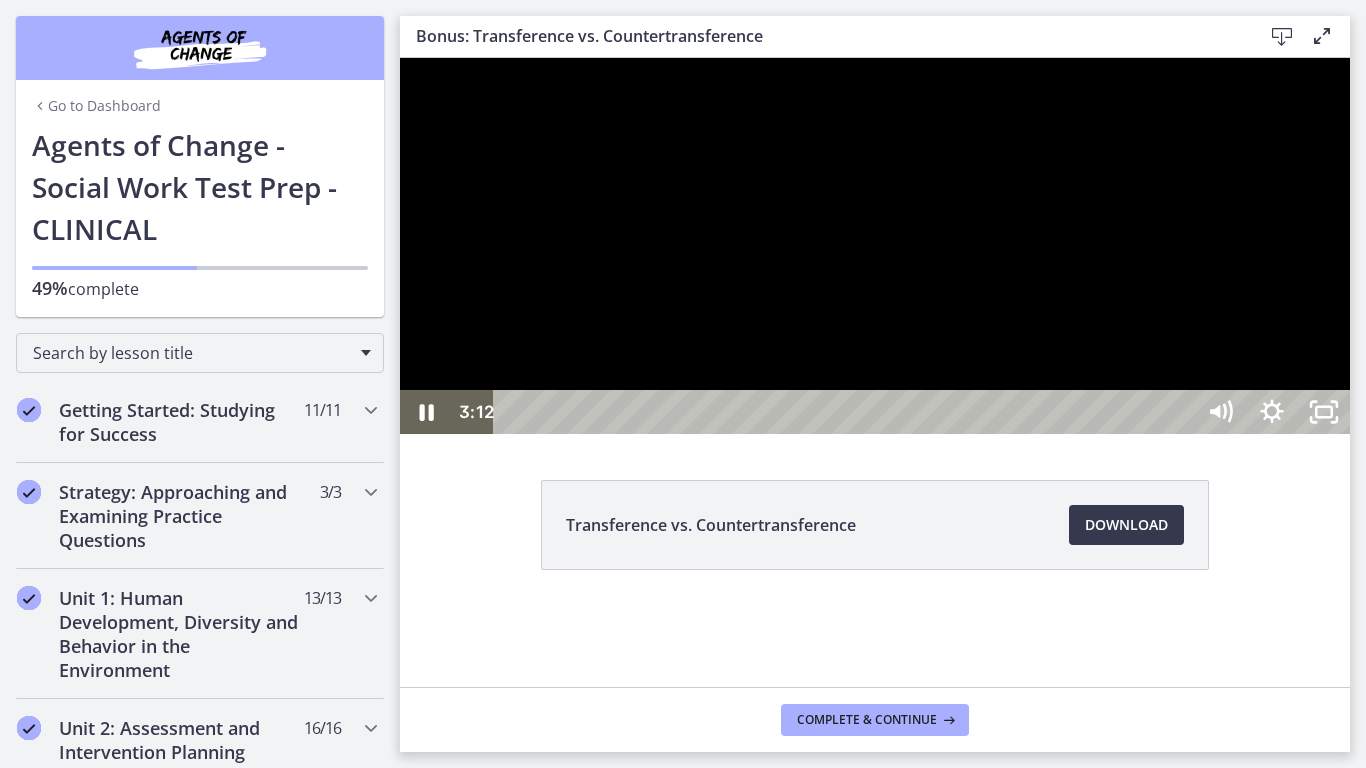 click at bounding box center [875, 246] 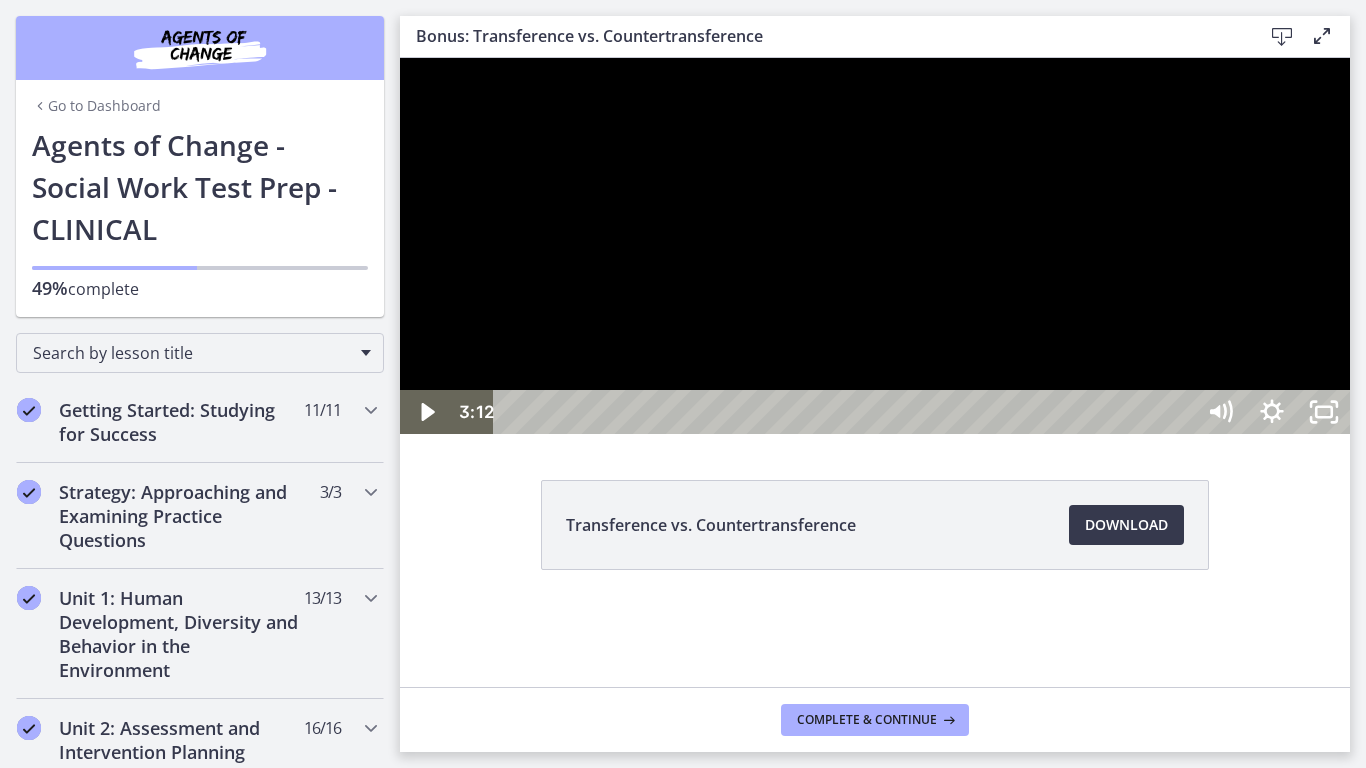 click at bounding box center (875, 246) 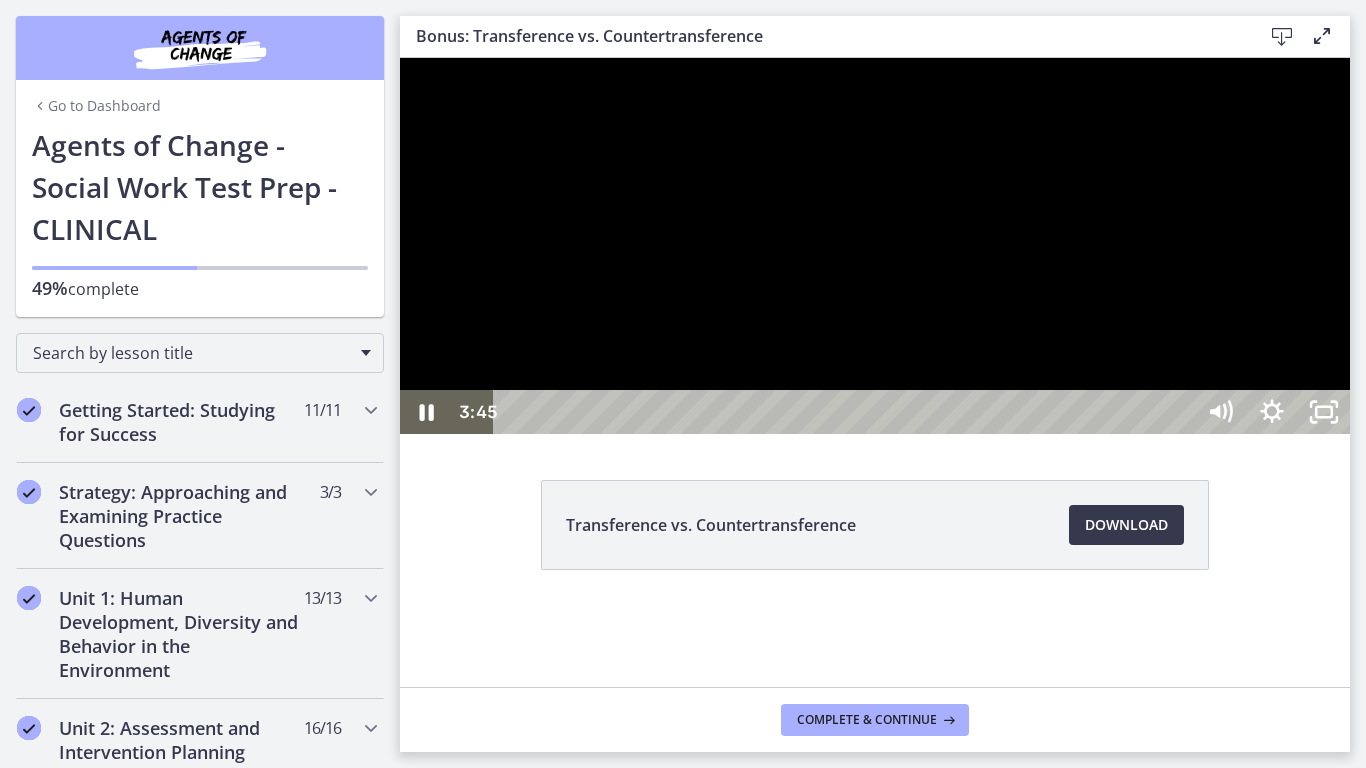 click at bounding box center [875, 246] 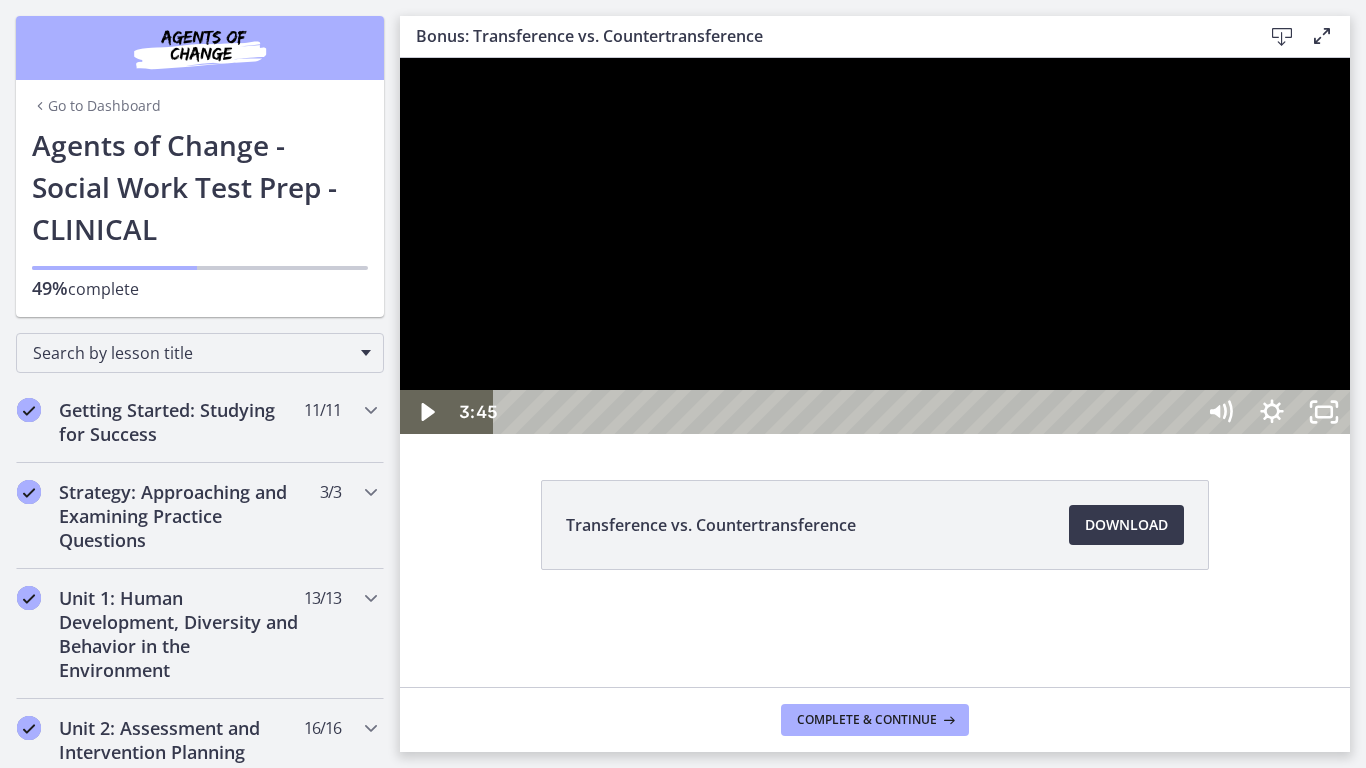 click at bounding box center (875, 246) 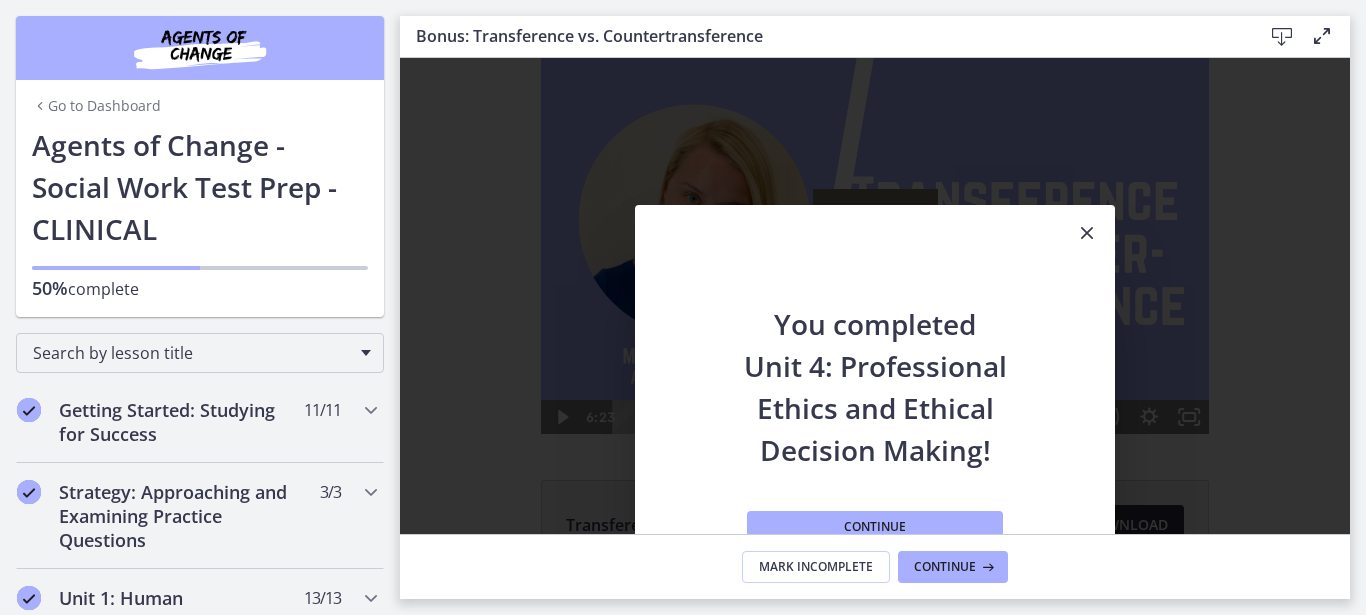 scroll, scrollTop: 0, scrollLeft: 0, axis: both 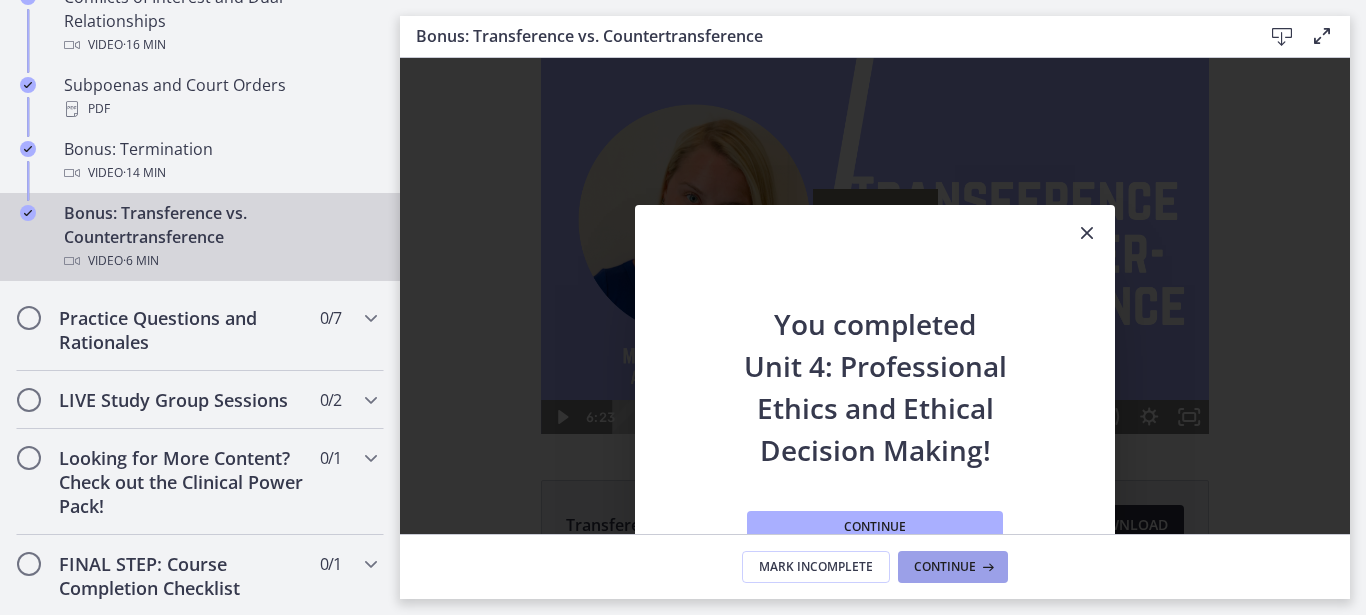 click on "Continue" at bounding box center (945, 567) 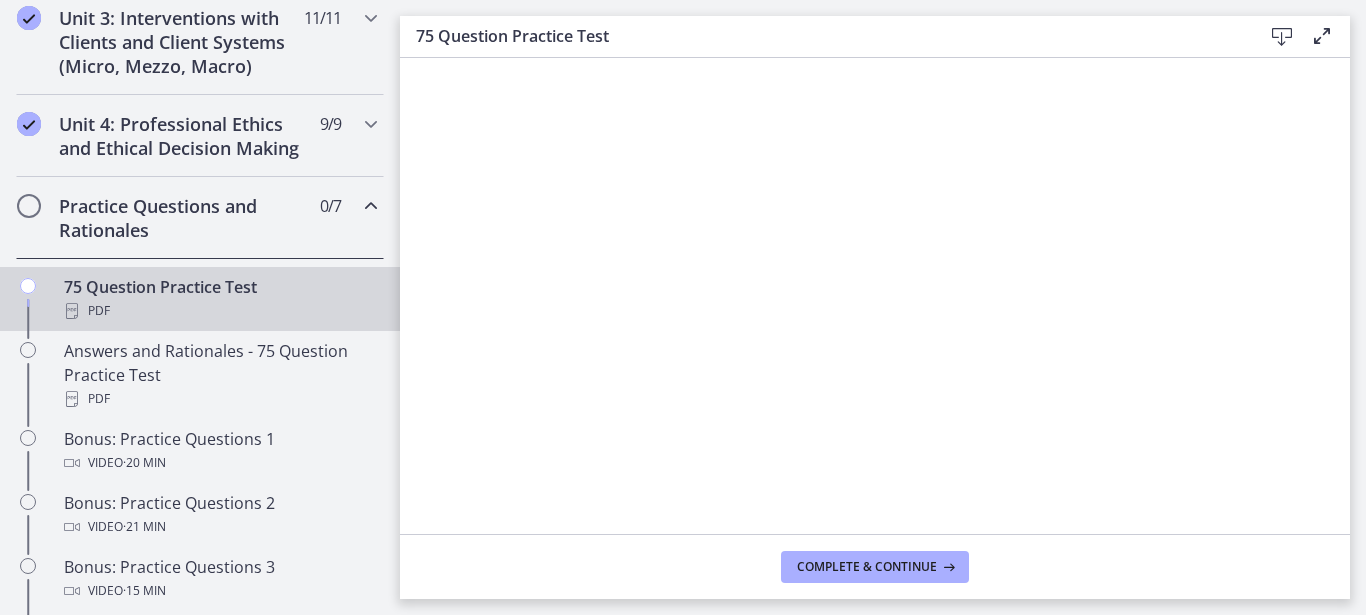 scroll, scrollTop: 528, scrollLeft: 0, axis: vertical 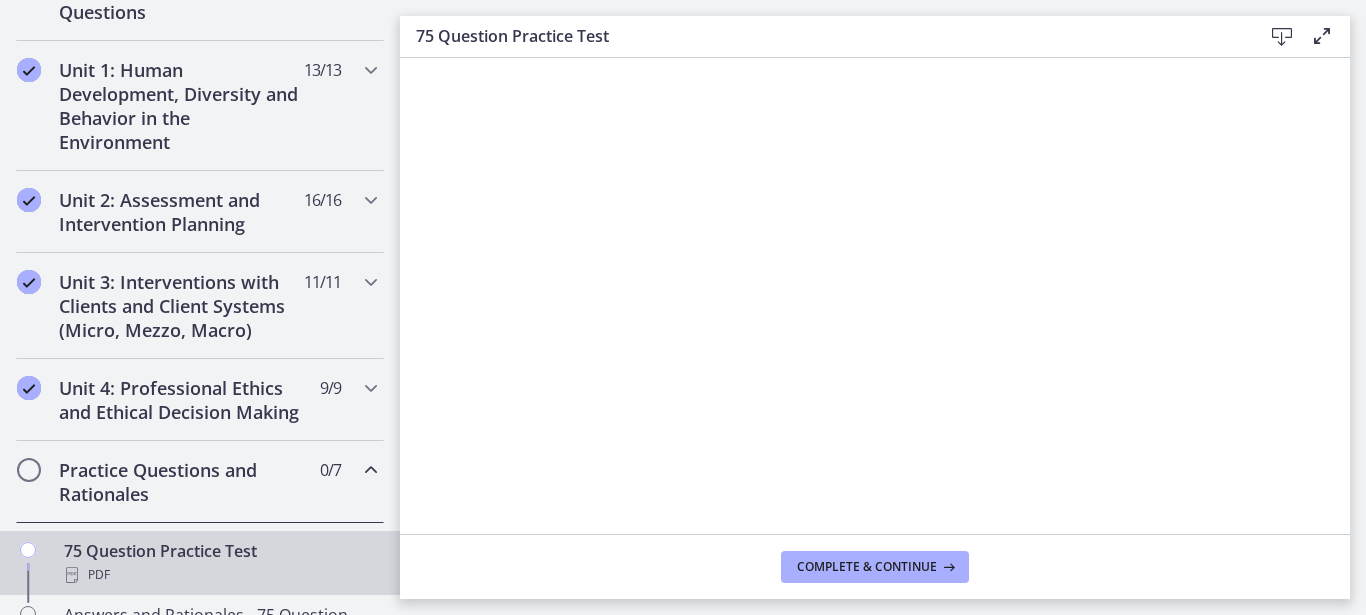 click at bounding box center (371, 470) 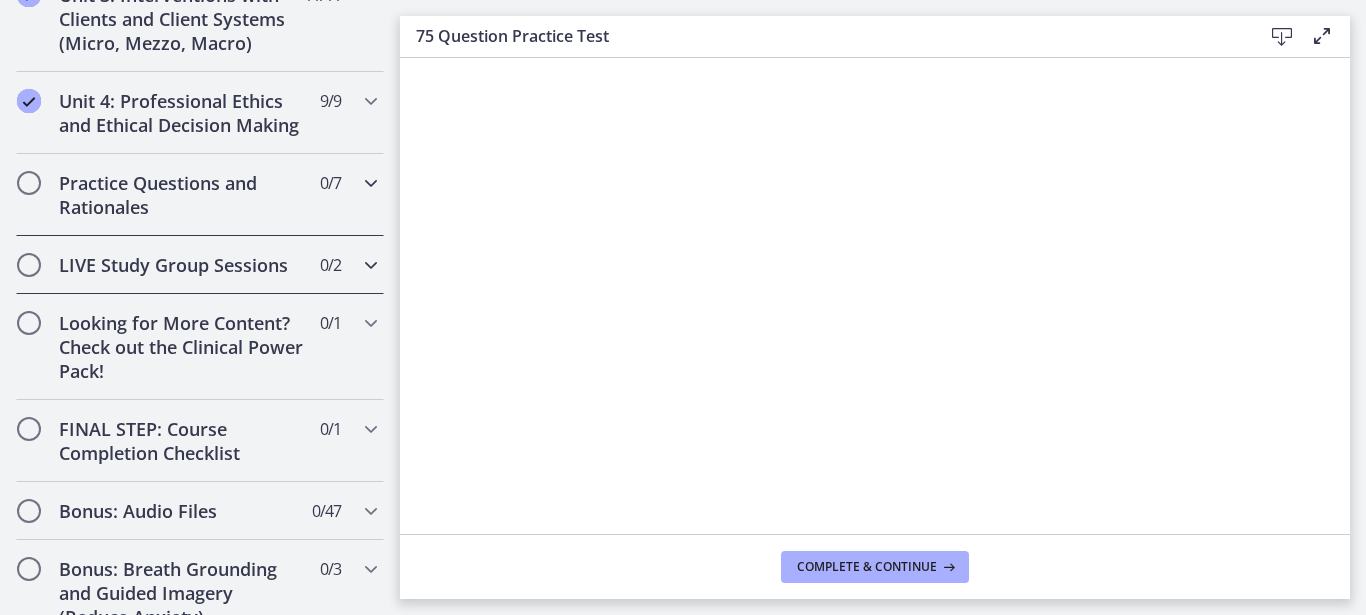 scroll, scrollTop: 792, scrollLeft: 0, axis: vertical 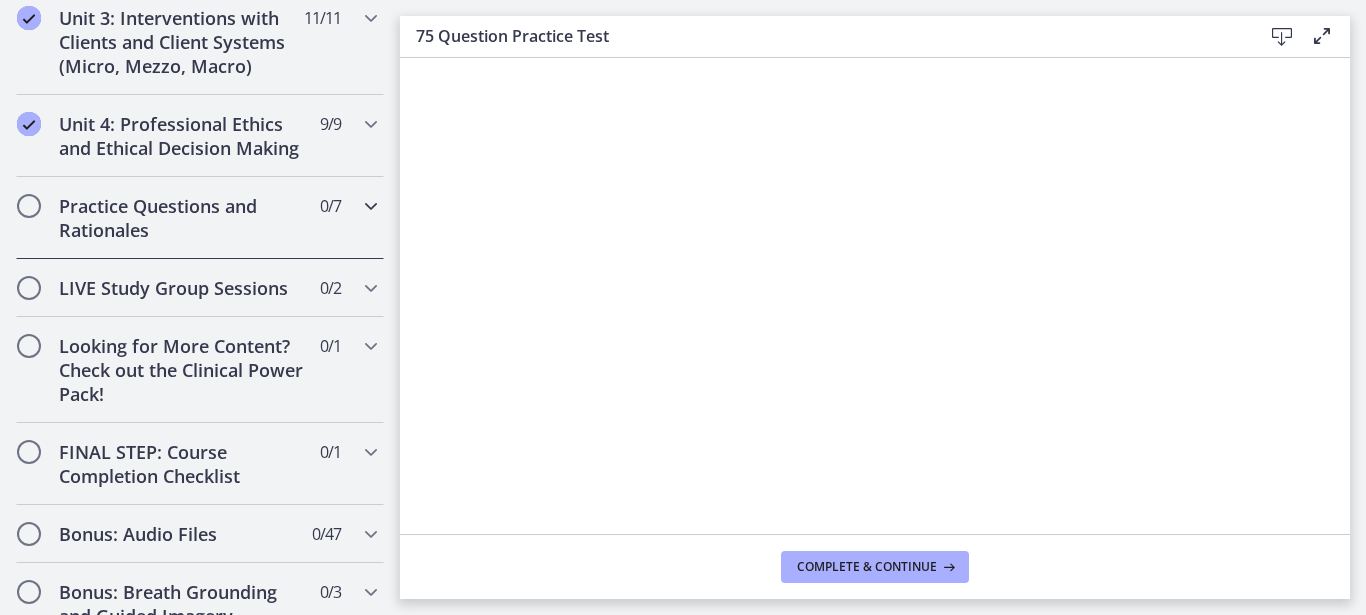 click at bounding box center [371, 206] 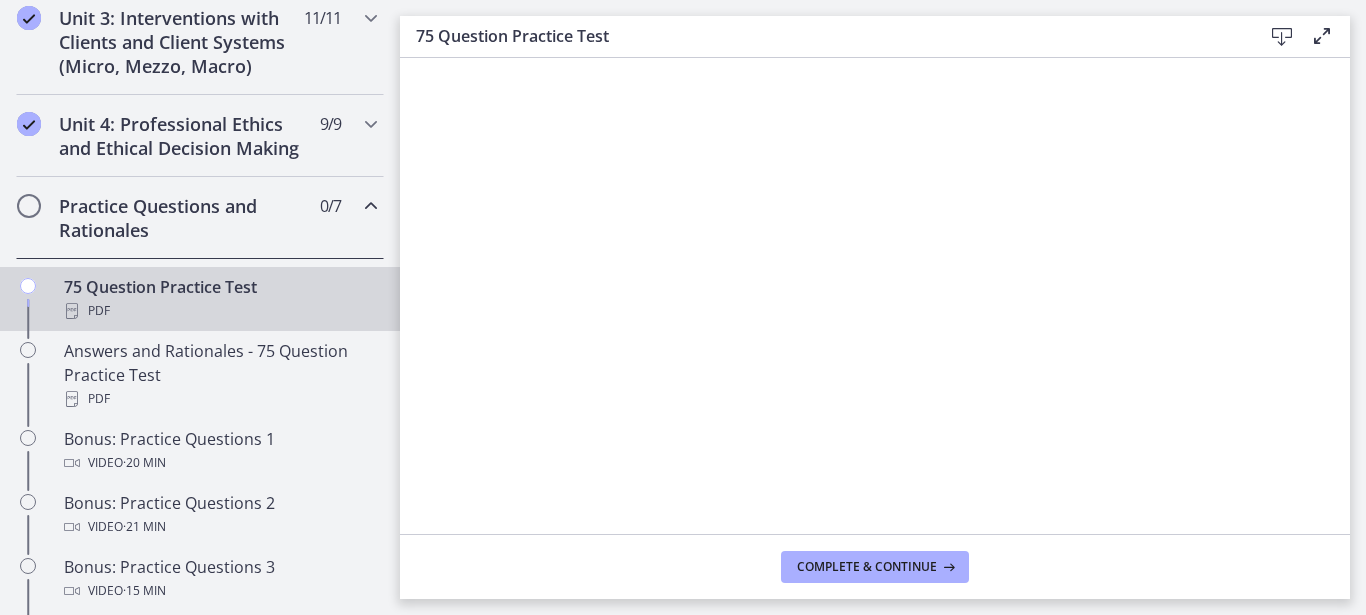 scroll, scrollTop: 132, scrollLeft: 0, axis: vertical 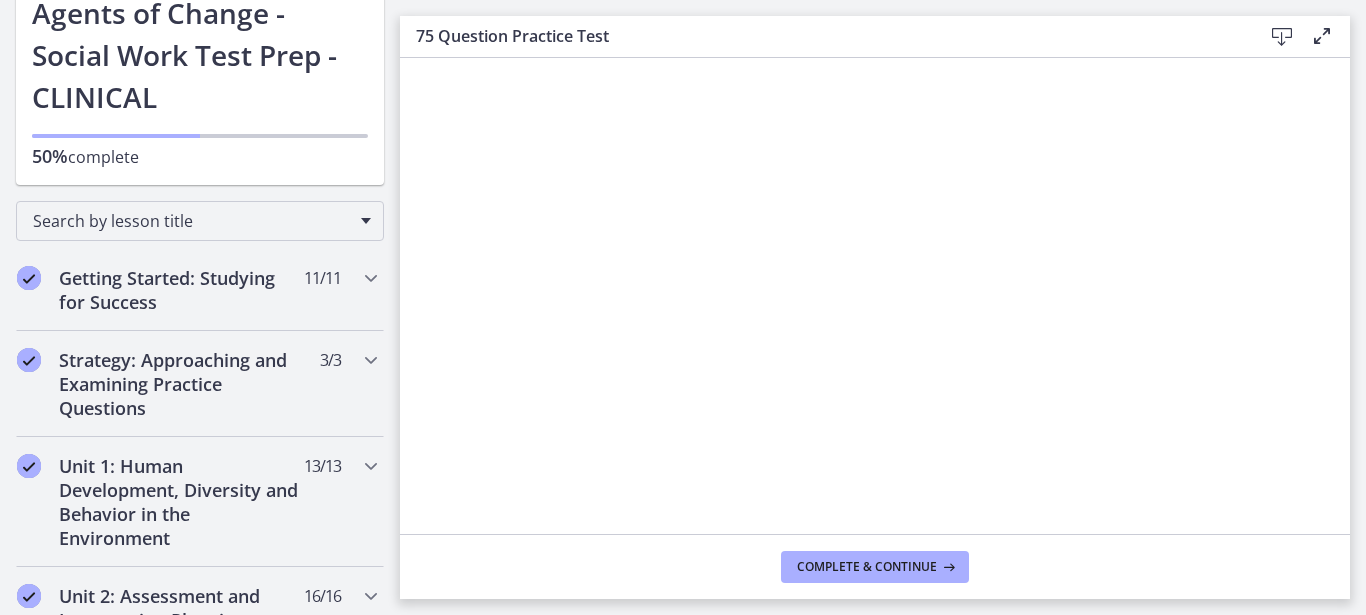 click at bounding box center [1322, 36] 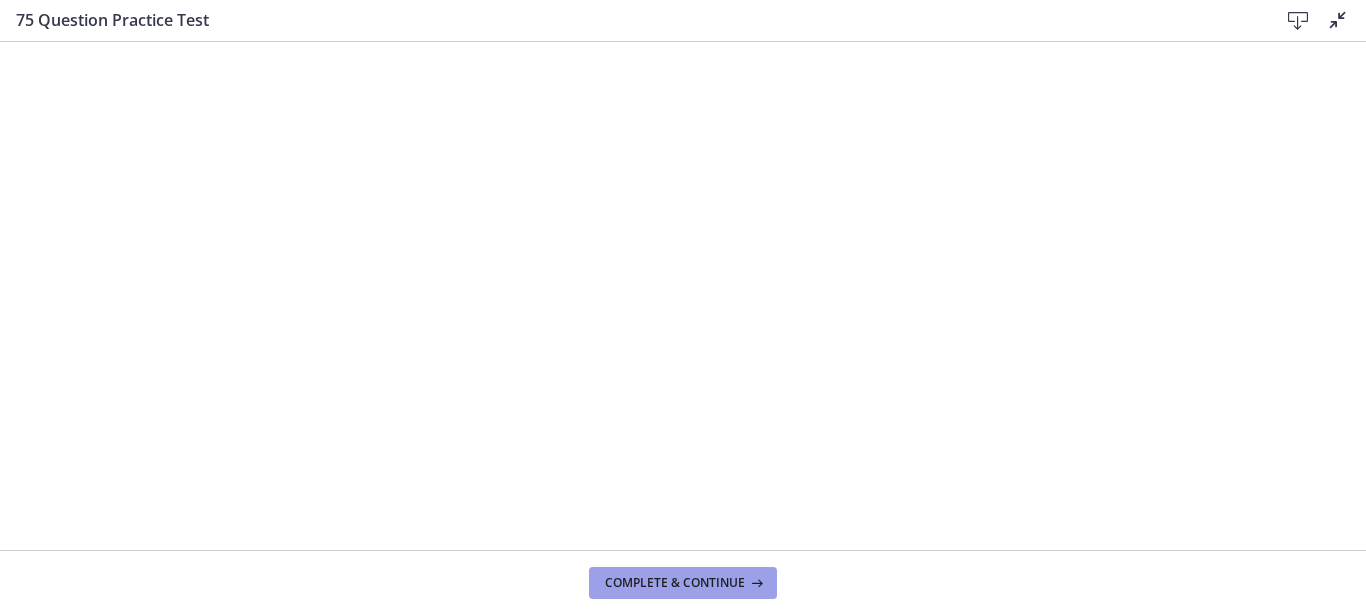 click on "Complete & continue" at bounding box center (675, 583) 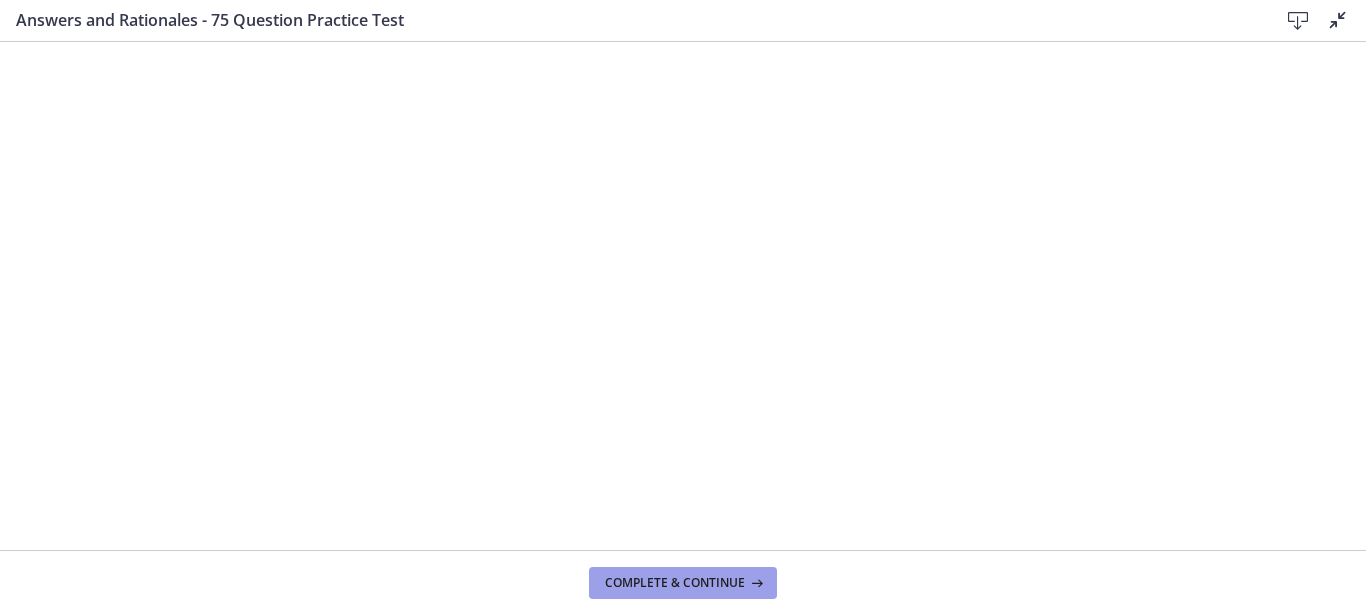 click on "Complete & continue" at bounding box center (675, 583) 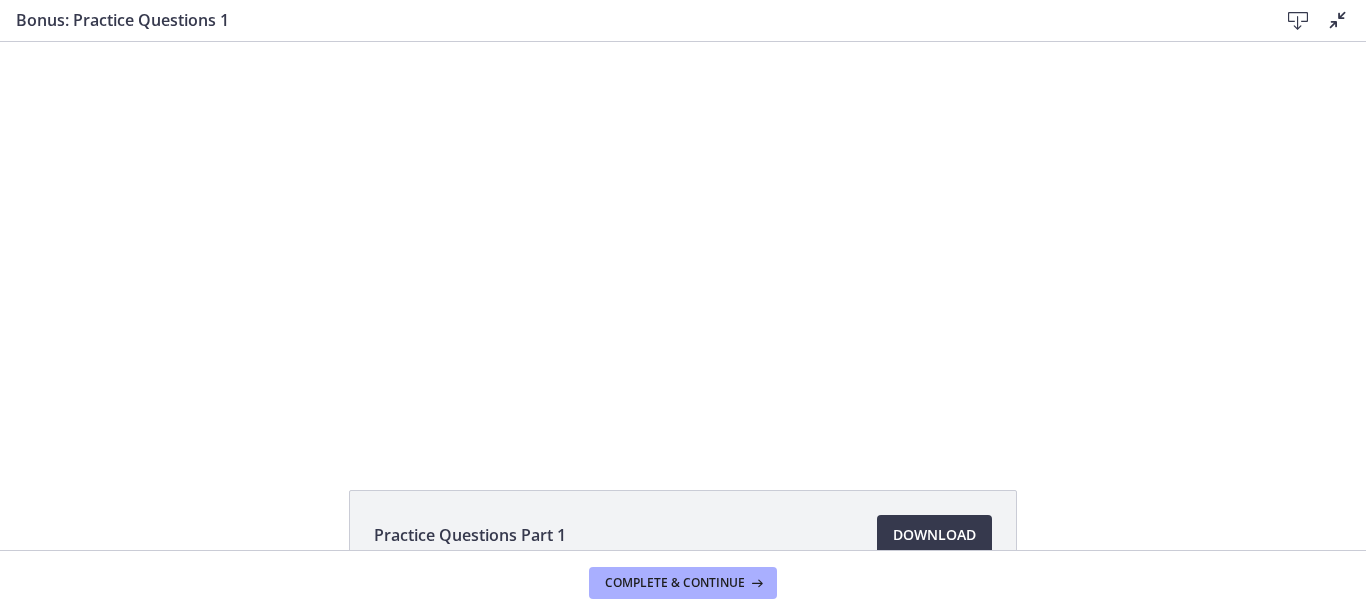 scroll, scrollTop: 0, scrollLeft: 0, axis: both 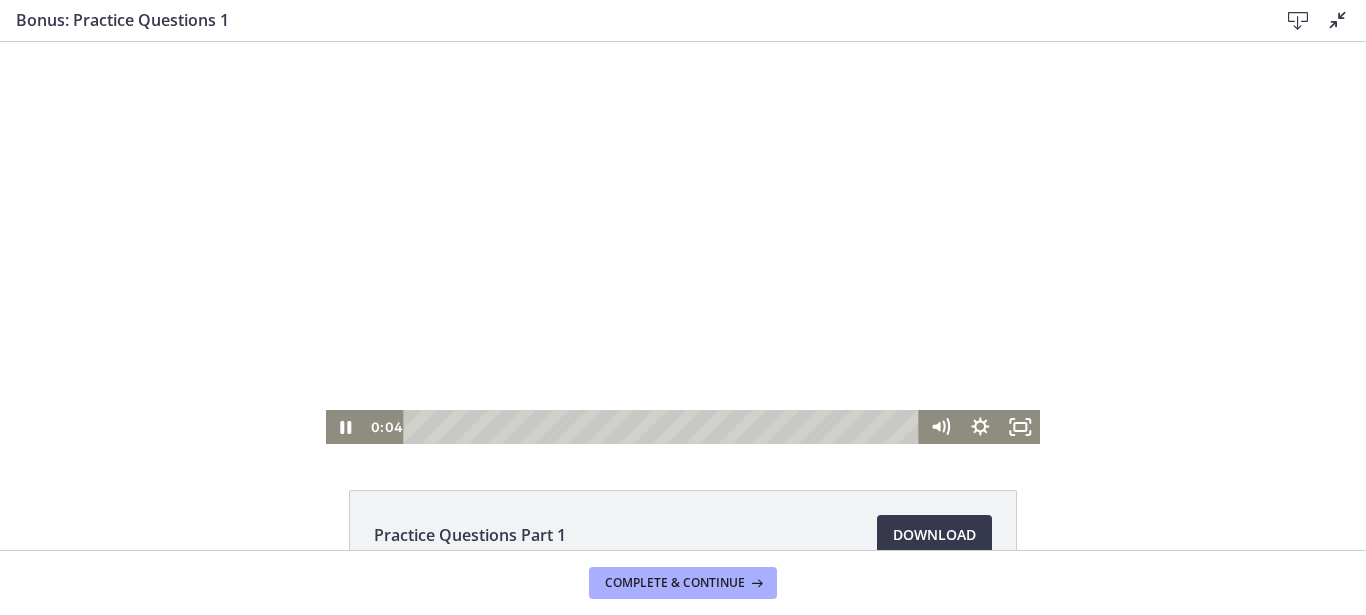 click at bounding box center [683, 243] 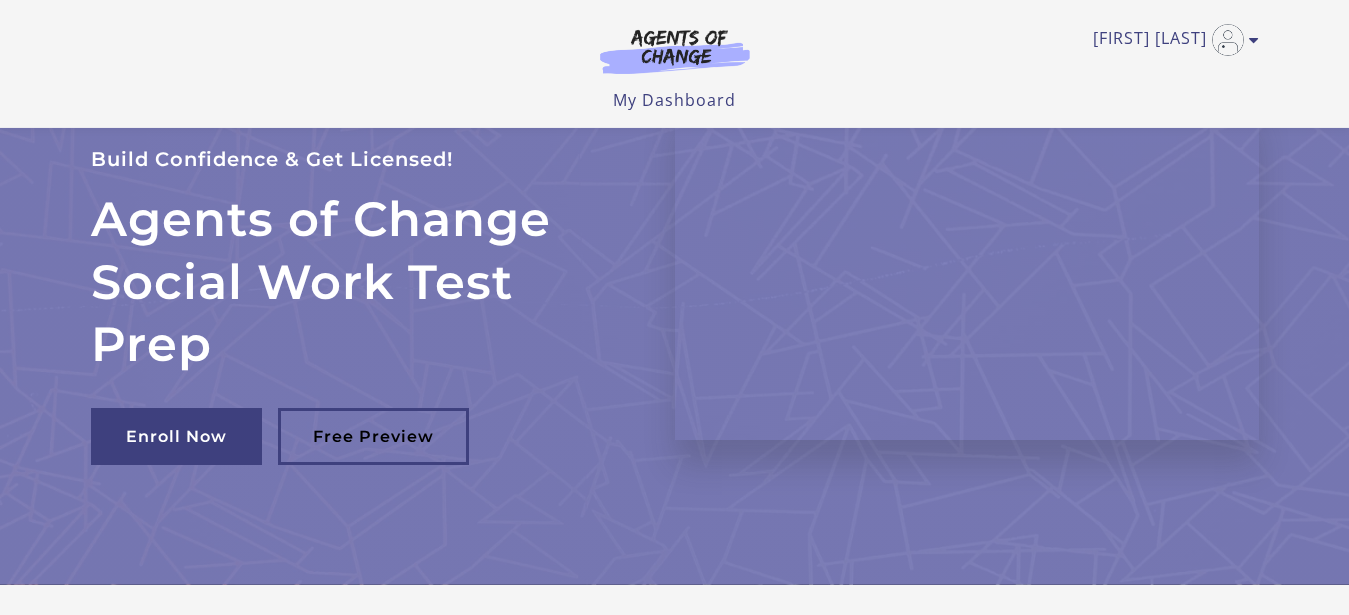 scroll, scrollTop: 0, scrollLeft: 0, axis: both 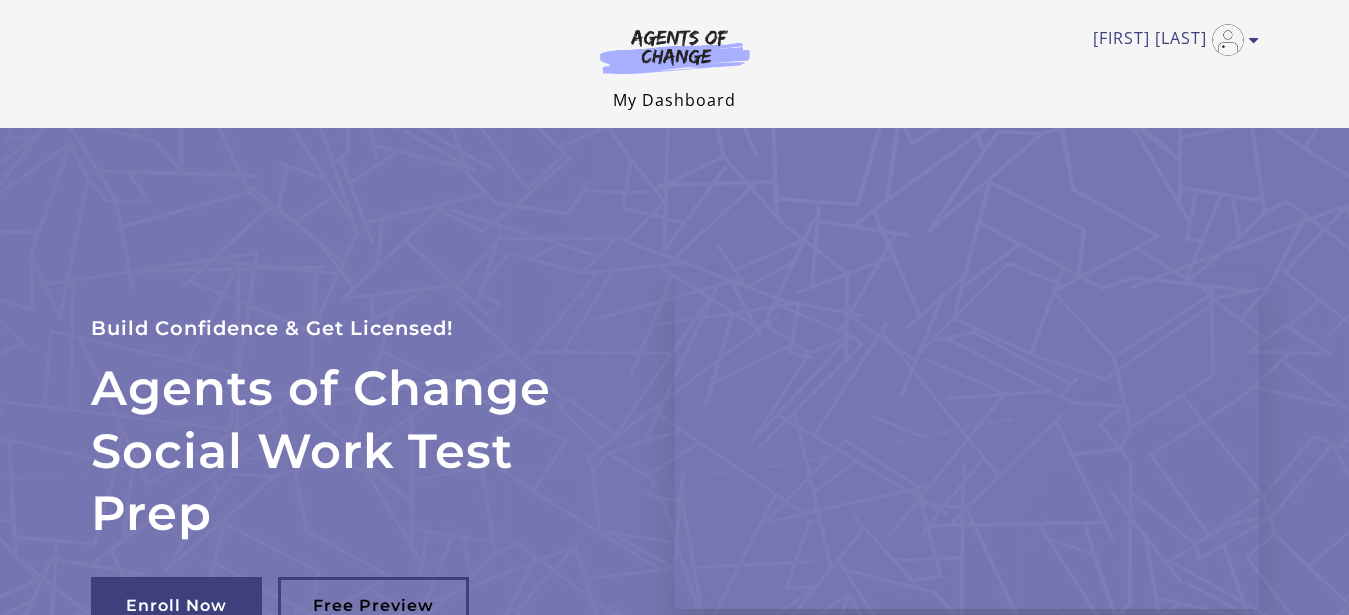 click on "My Dashboard" at bounding box center (674, 100) 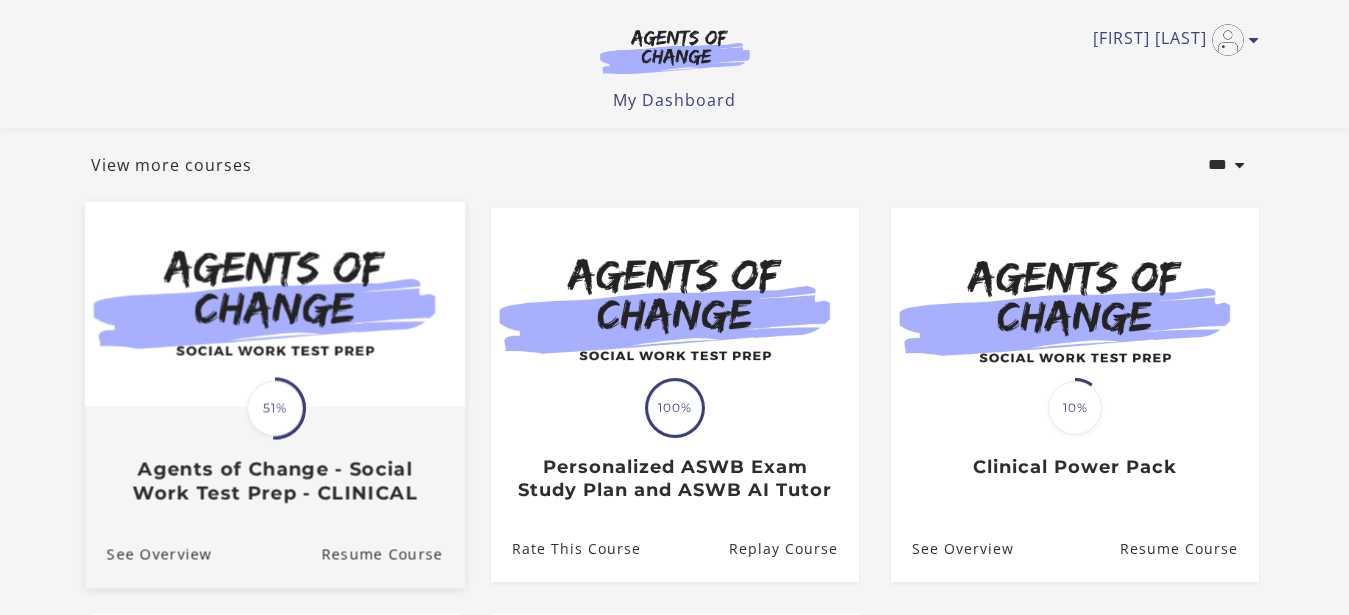 scroll, scrollTop: 204, scrollLeft: 0, axis: vertical 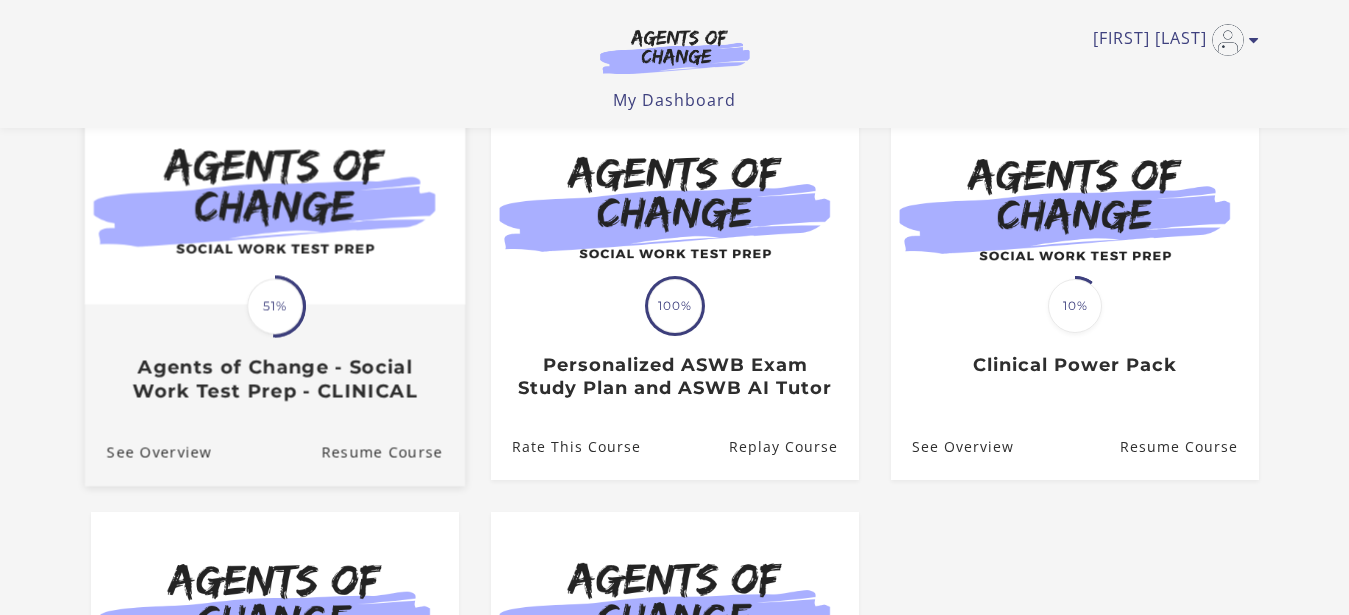 click at bounding box center (275, 306) 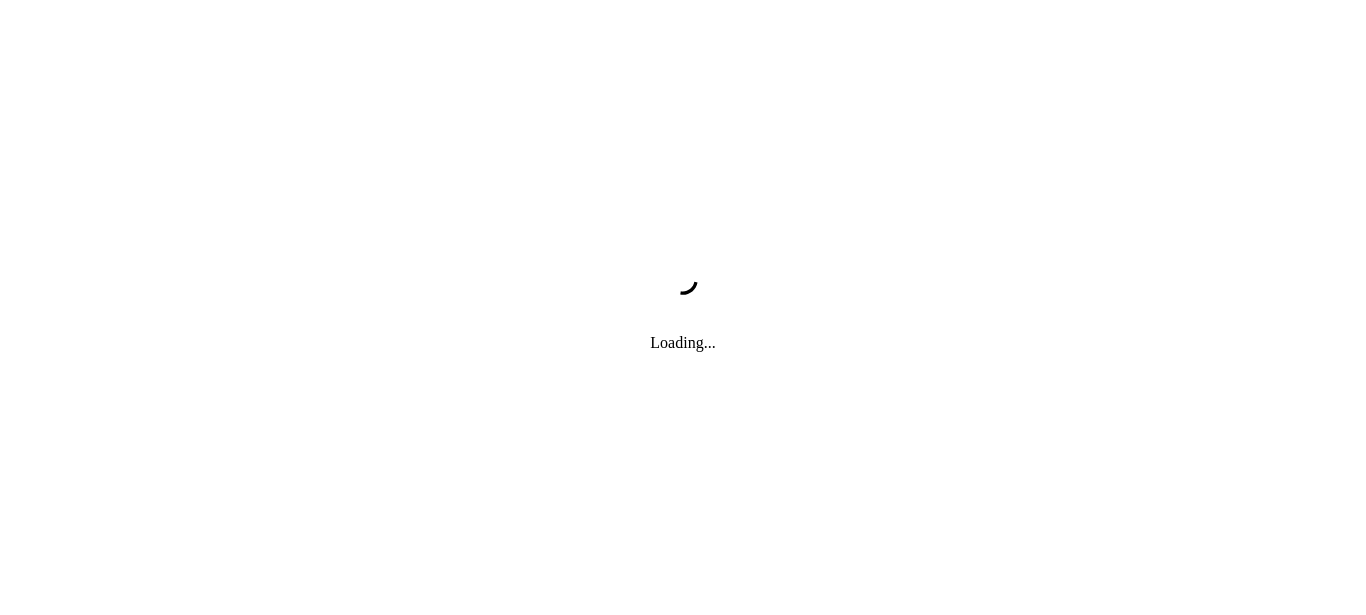 scroll, scrollTop: 0, scrollLeft: 0, axis: both 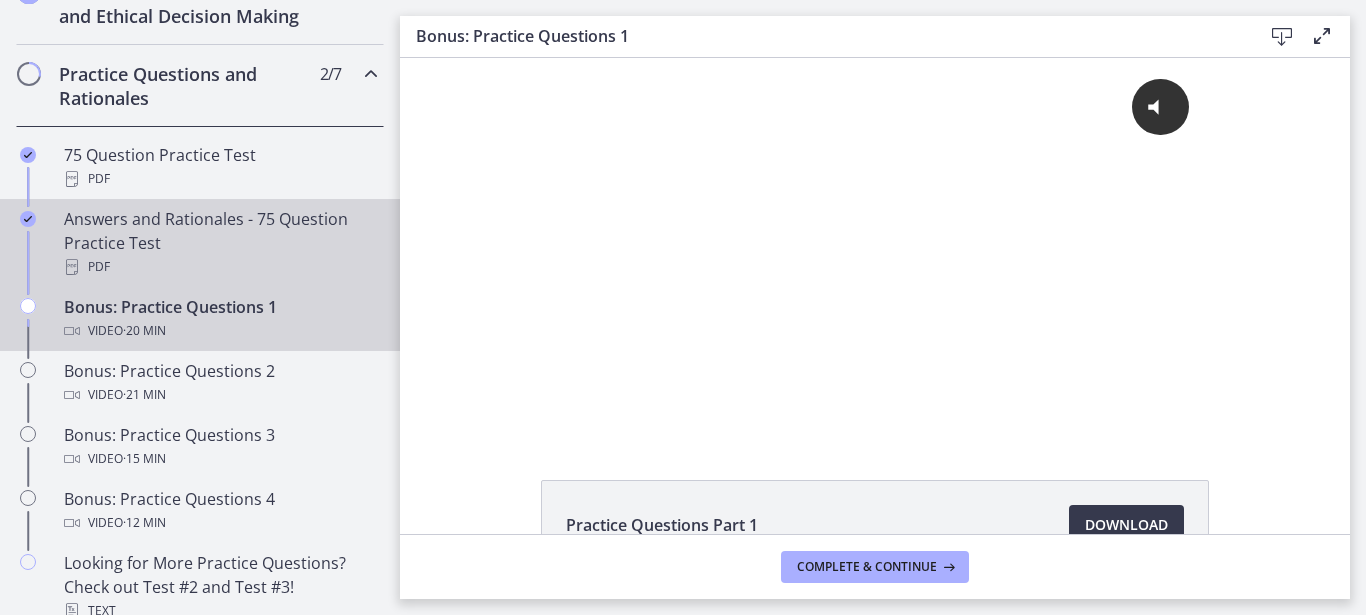 click on "Answers and Rationales - 75 Question Practice Test
PDF" at bounding box center [220, 243] 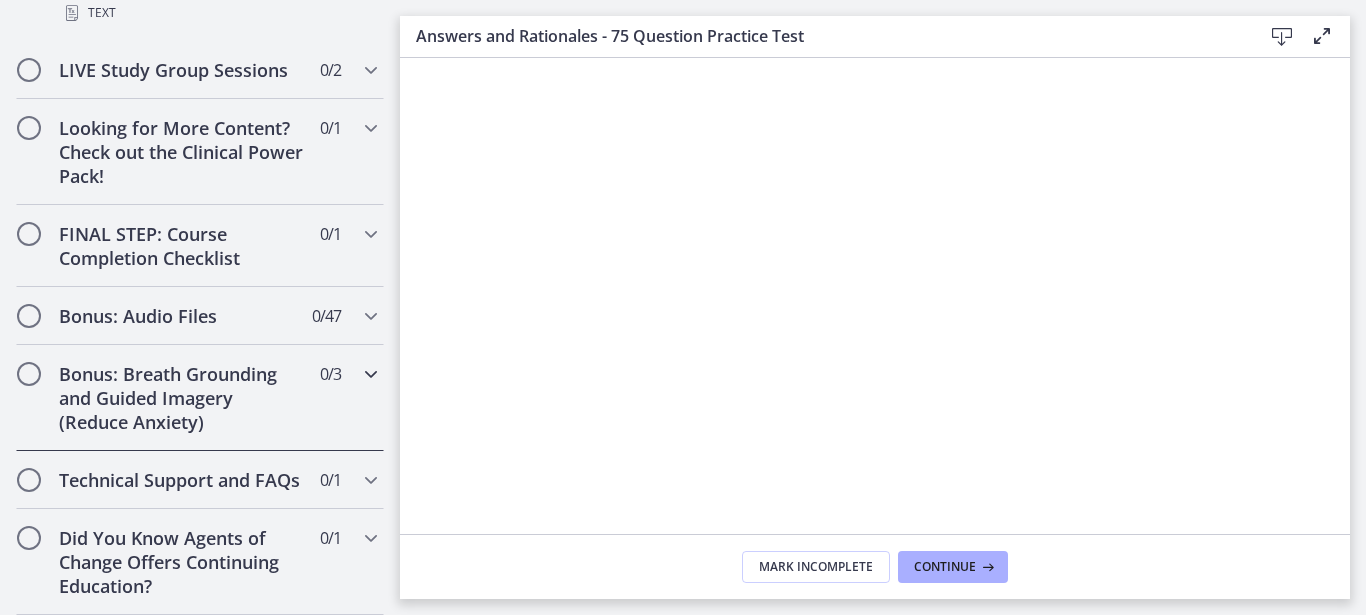 scroll, scrollTop: 1618, scrollLeft: 0, axis: vertical 